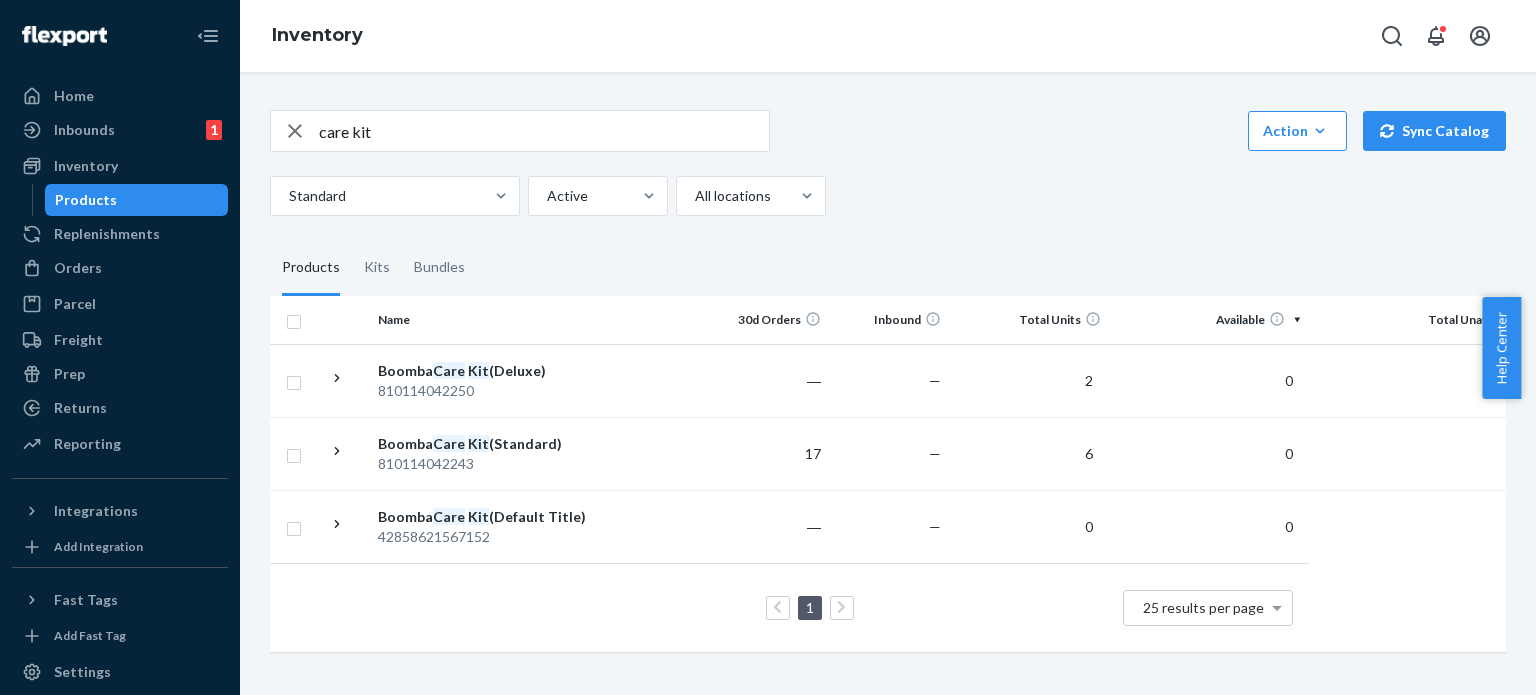 scroll, scrollTop: 0, scrollLeft: 0, axis: both 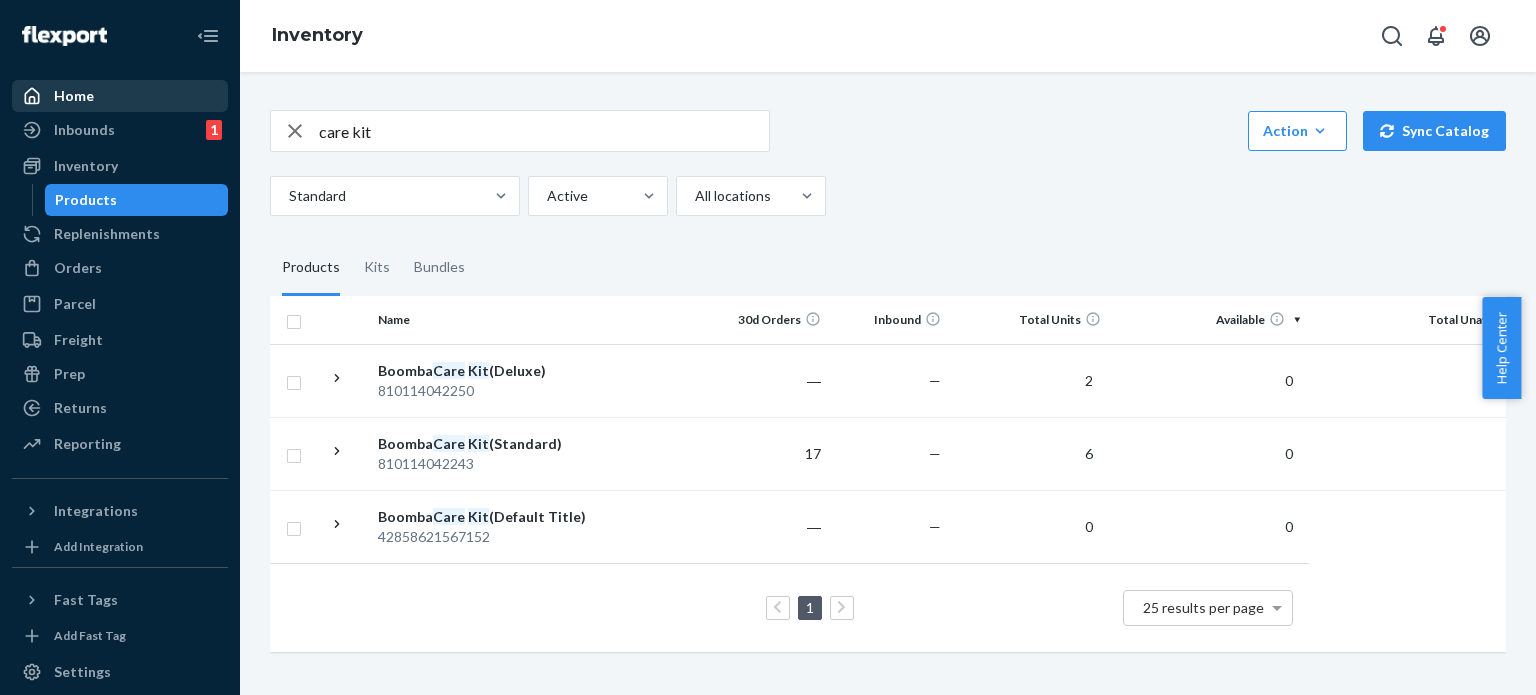 click on "Home" at bounding box center (120, 96) 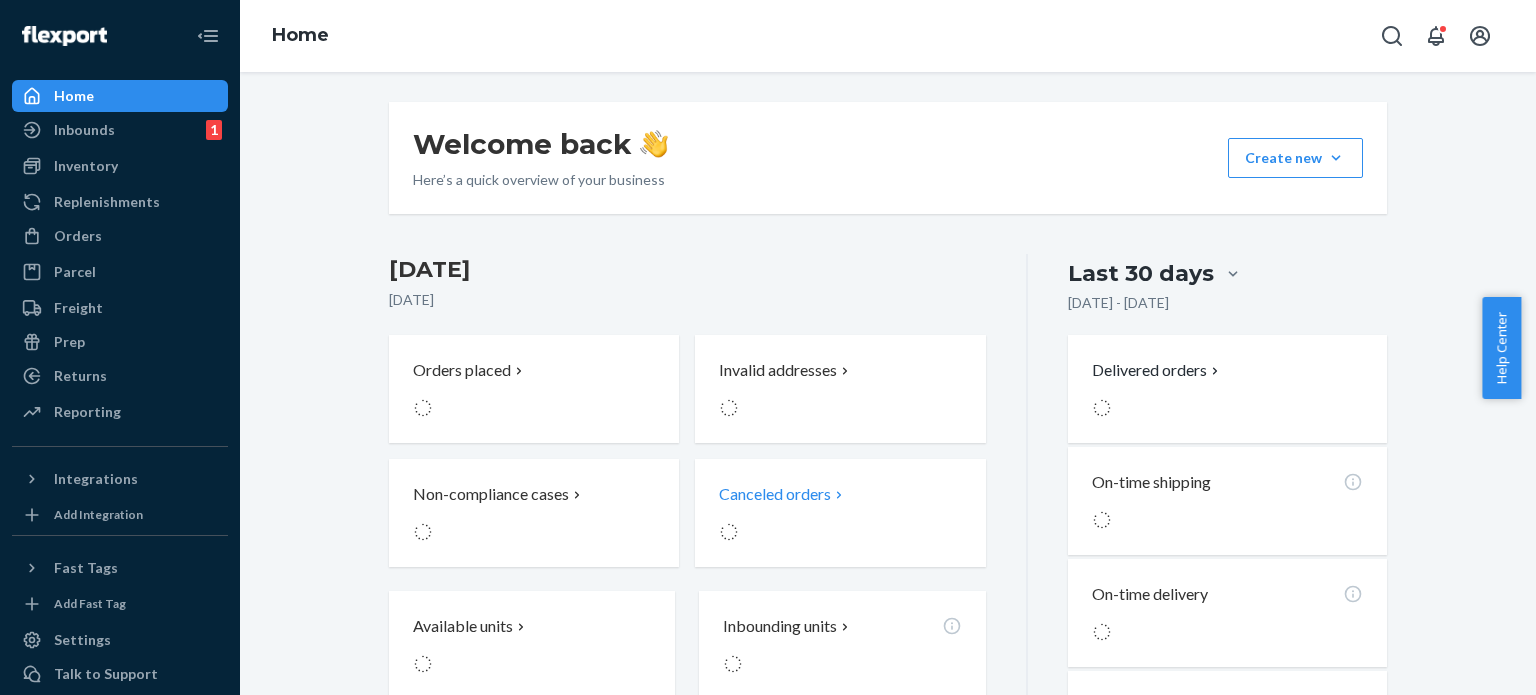 click at bounding box center (812, 532) 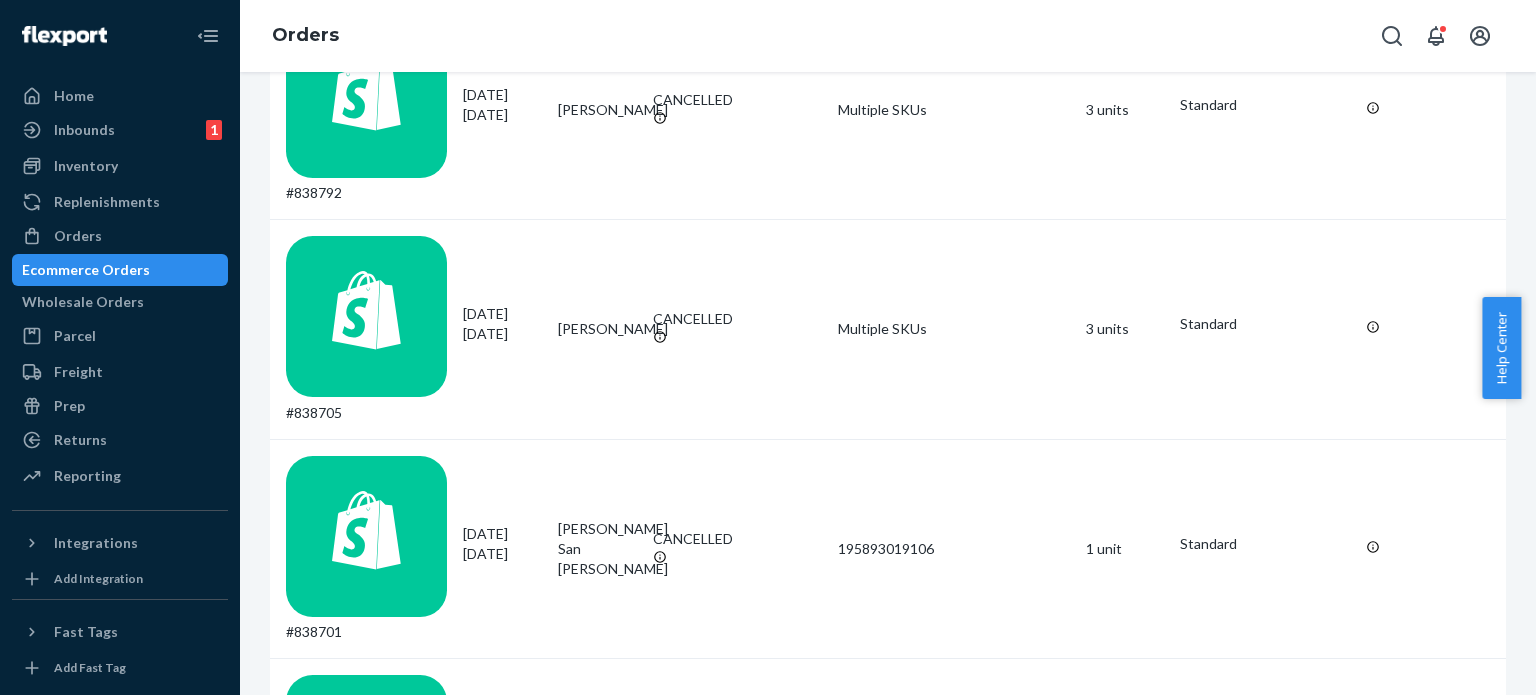scroll, scrollTop: 500, scrollLeft: 0, axis: vertical 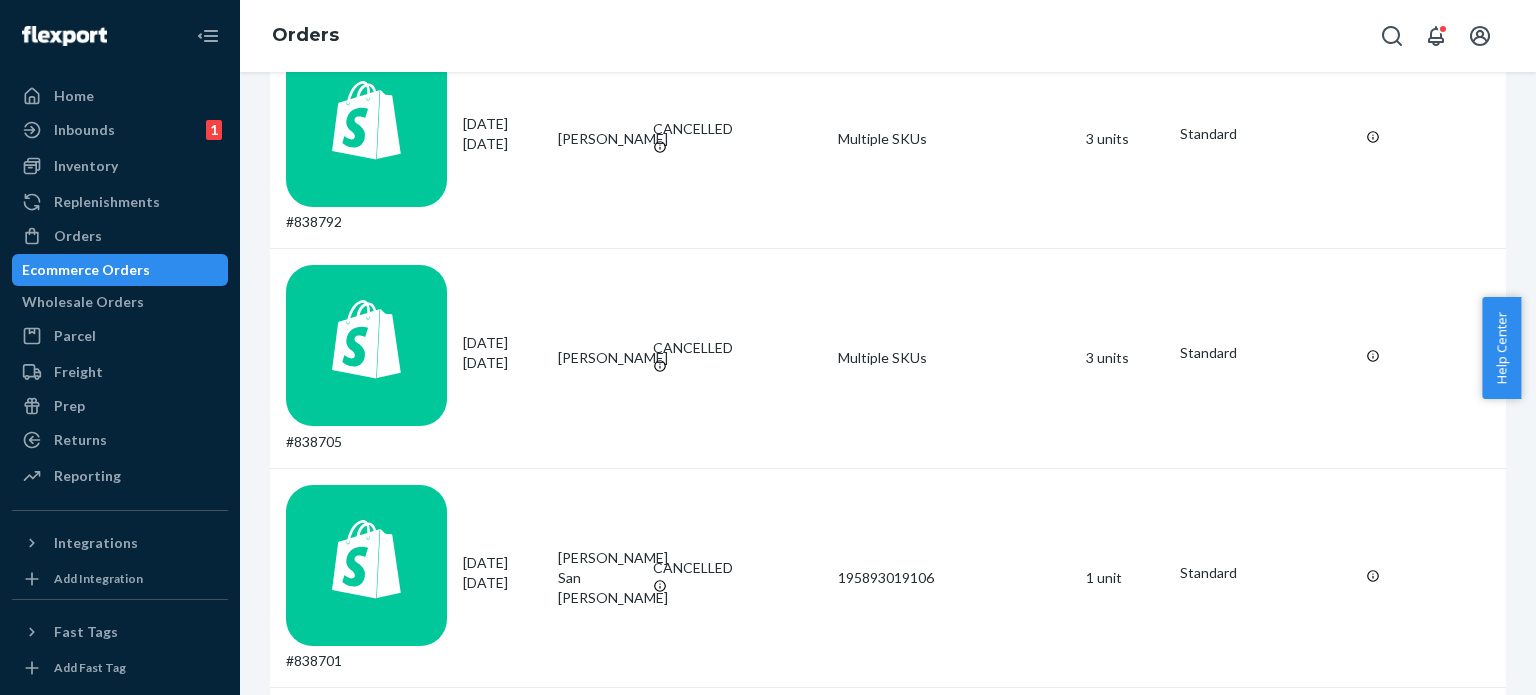 copy on "#838454" 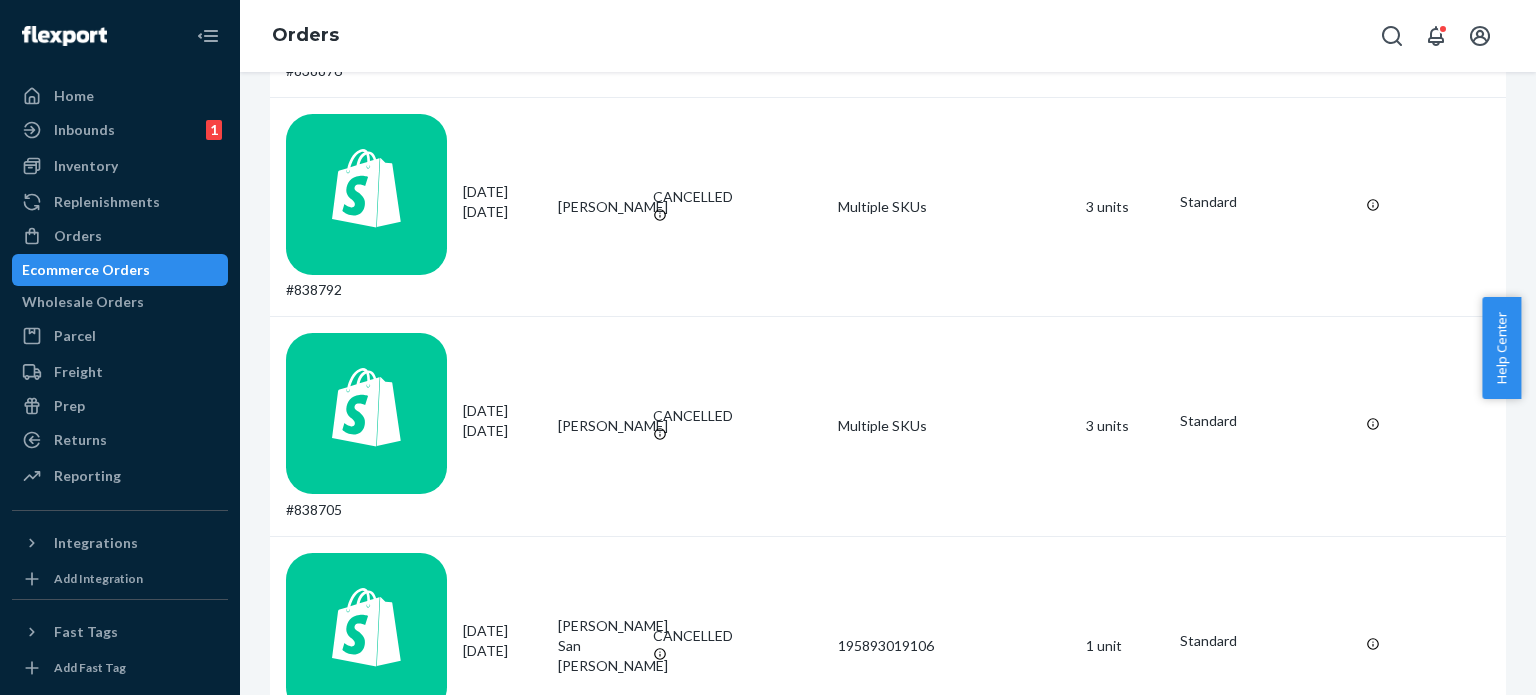 scroll, scrollTop: 400, scrollLeft: 0, axis: vertical 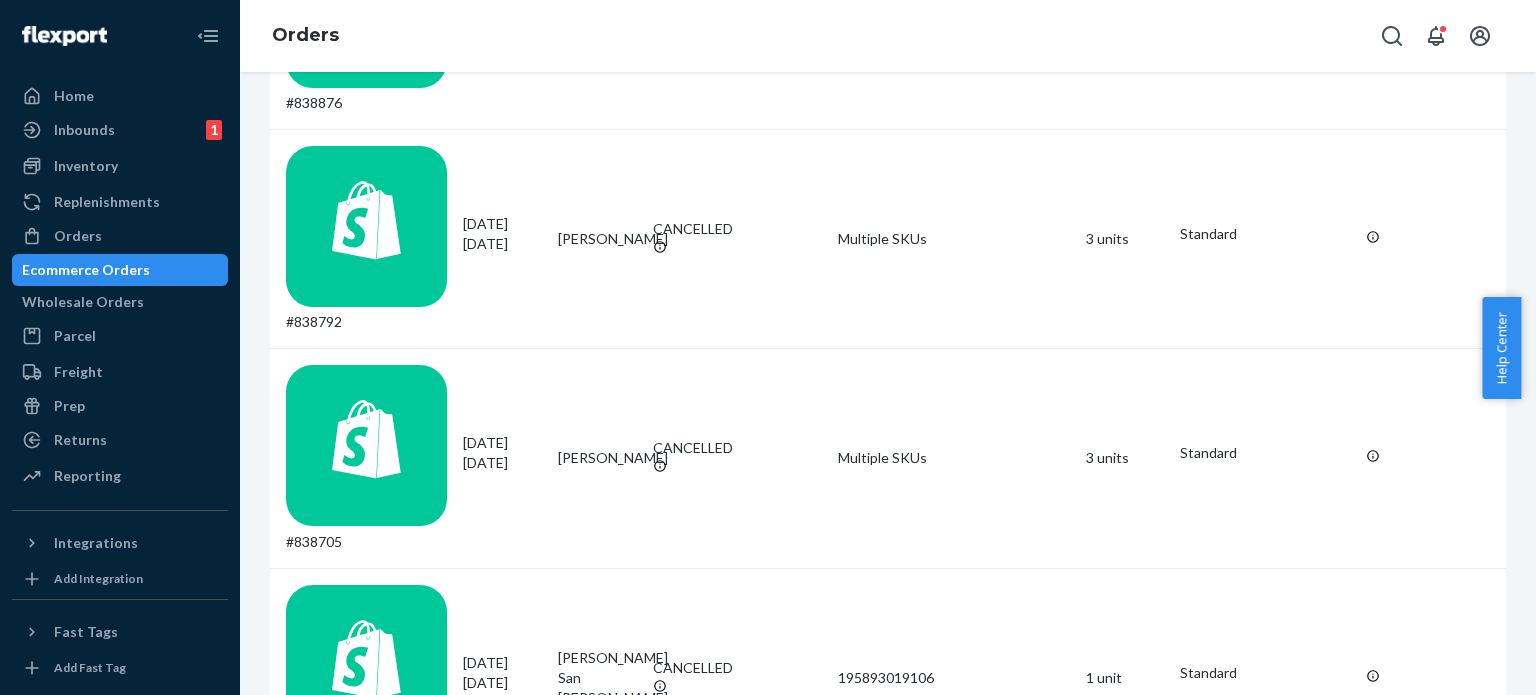 copy on "838487" 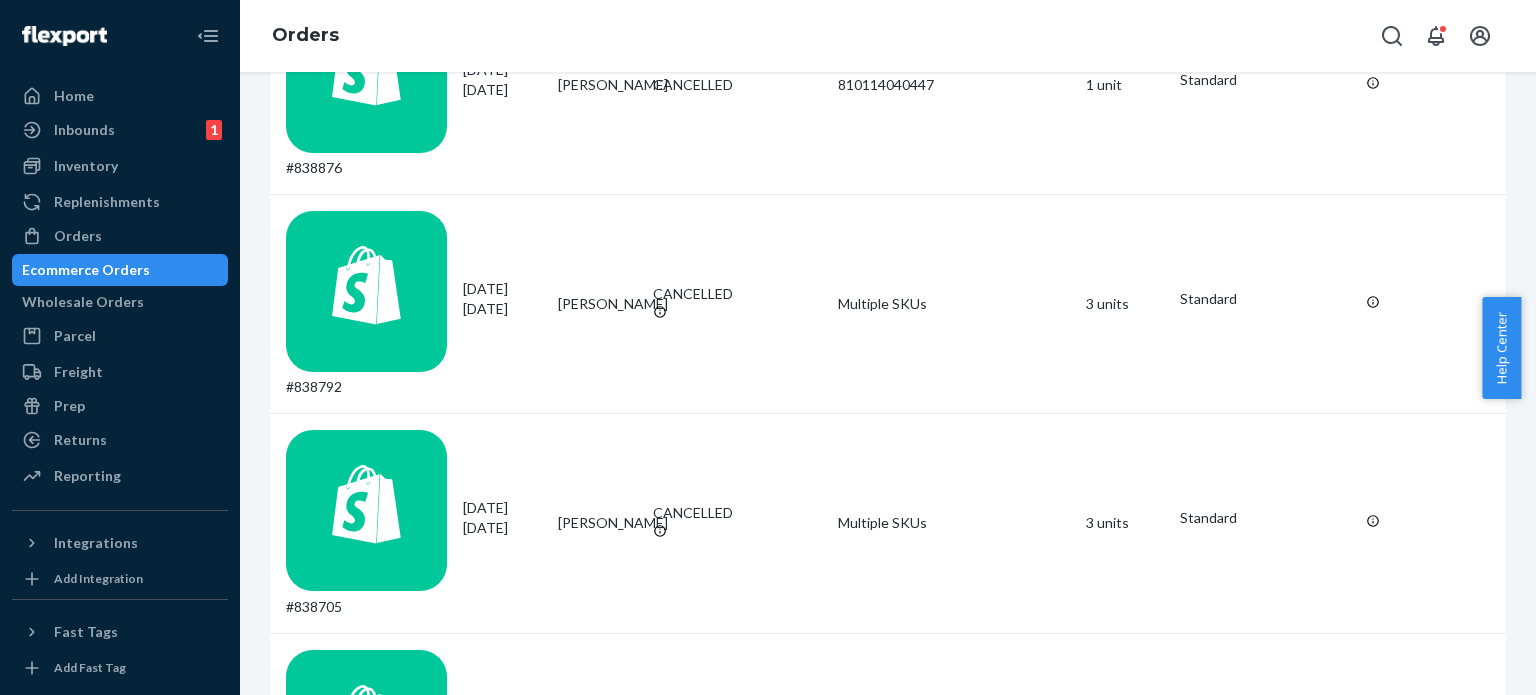 scroll, scrollTop: 300, scrollLeft: 0, axis: vertical 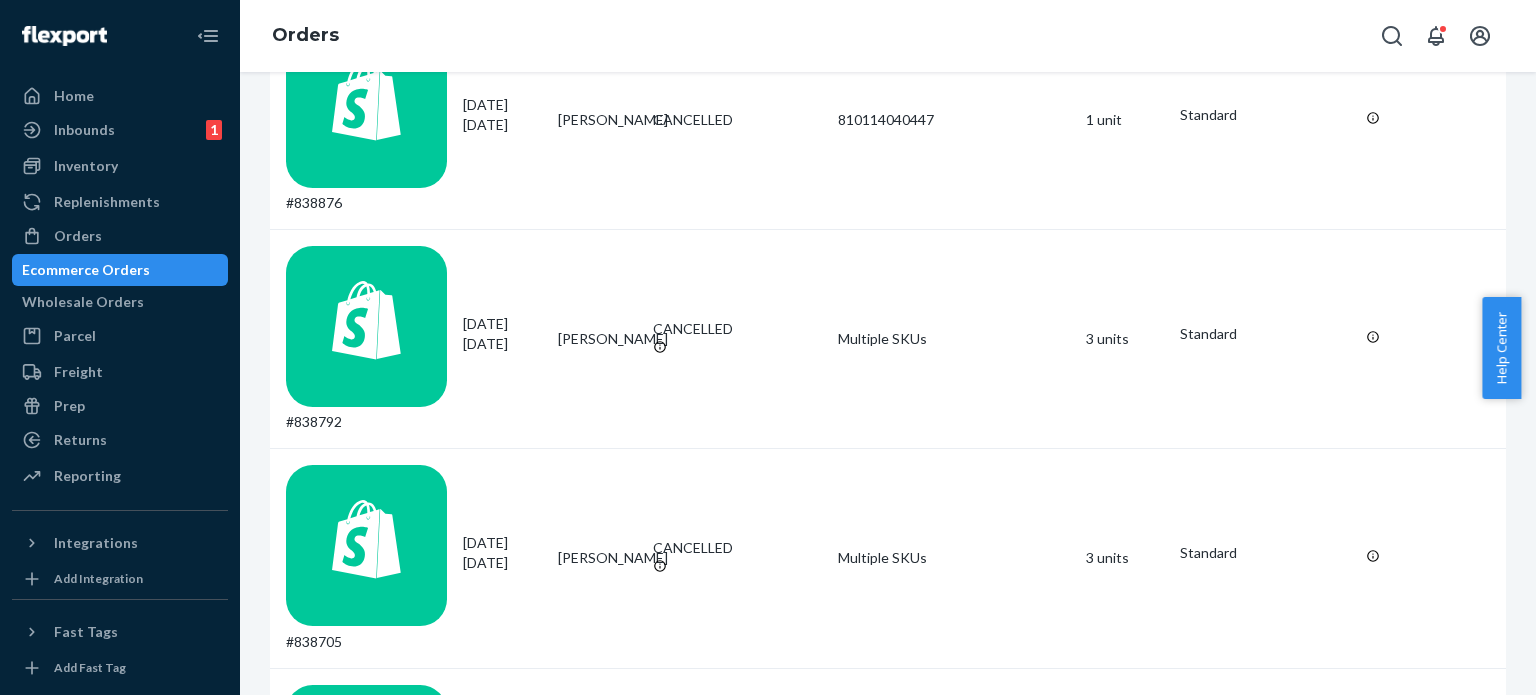 copy on "838547" 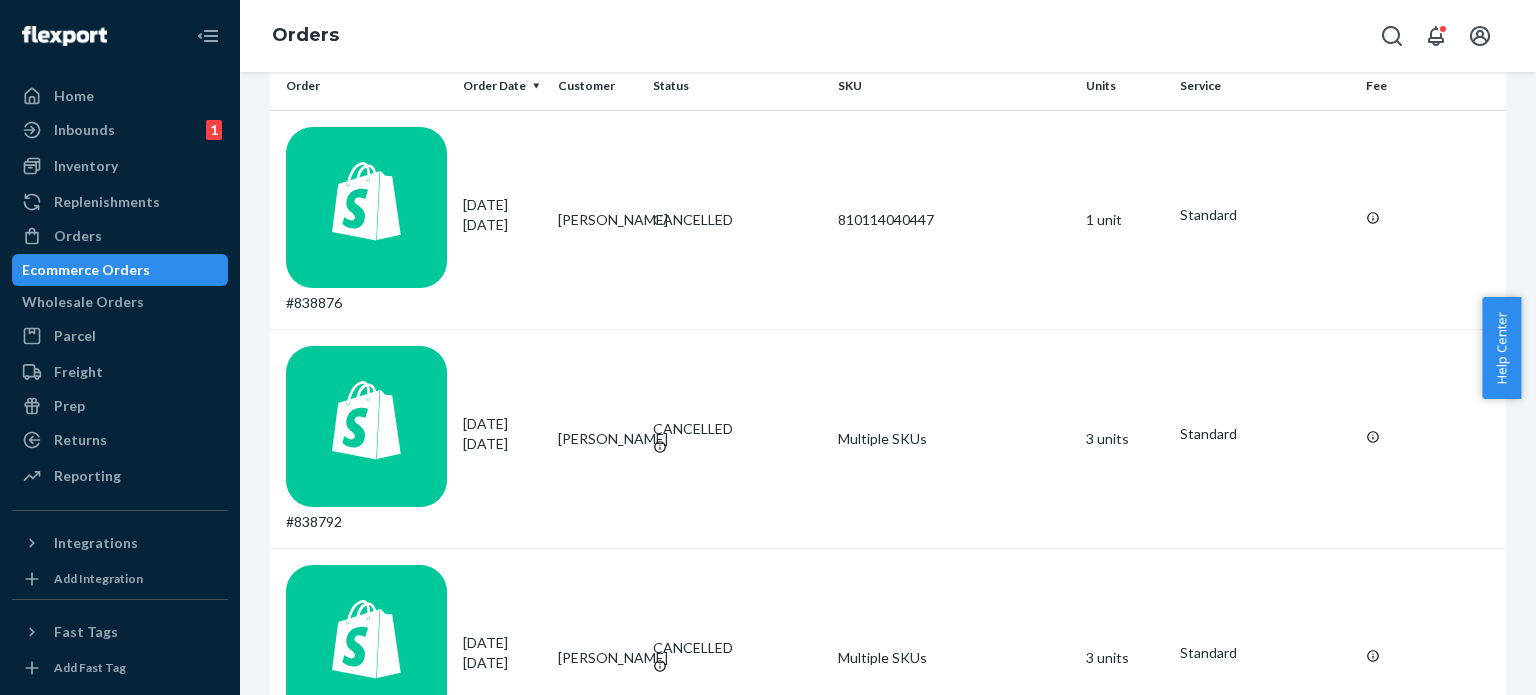 scroll, scrollTop: 100, scrollLeft: 0, axis: vertical 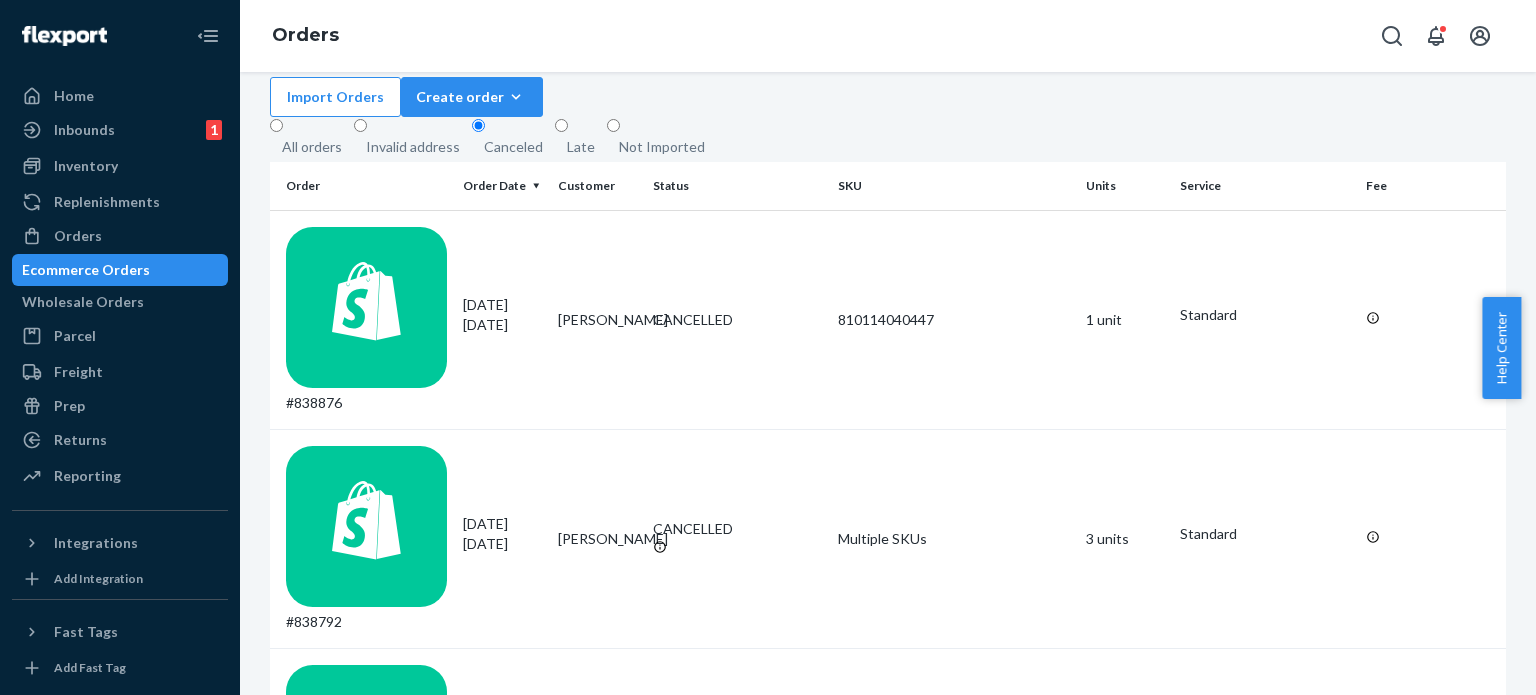 copy on "838628" 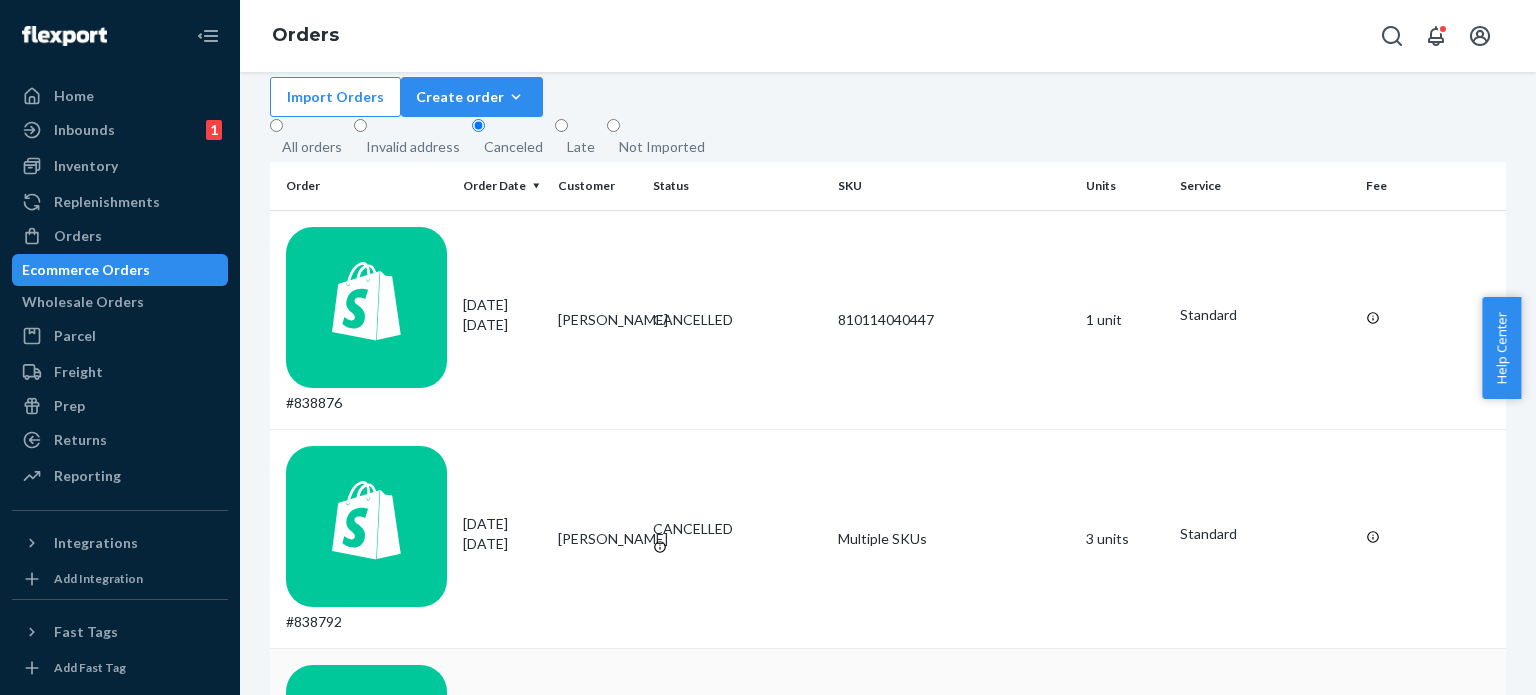 copy on "838705" 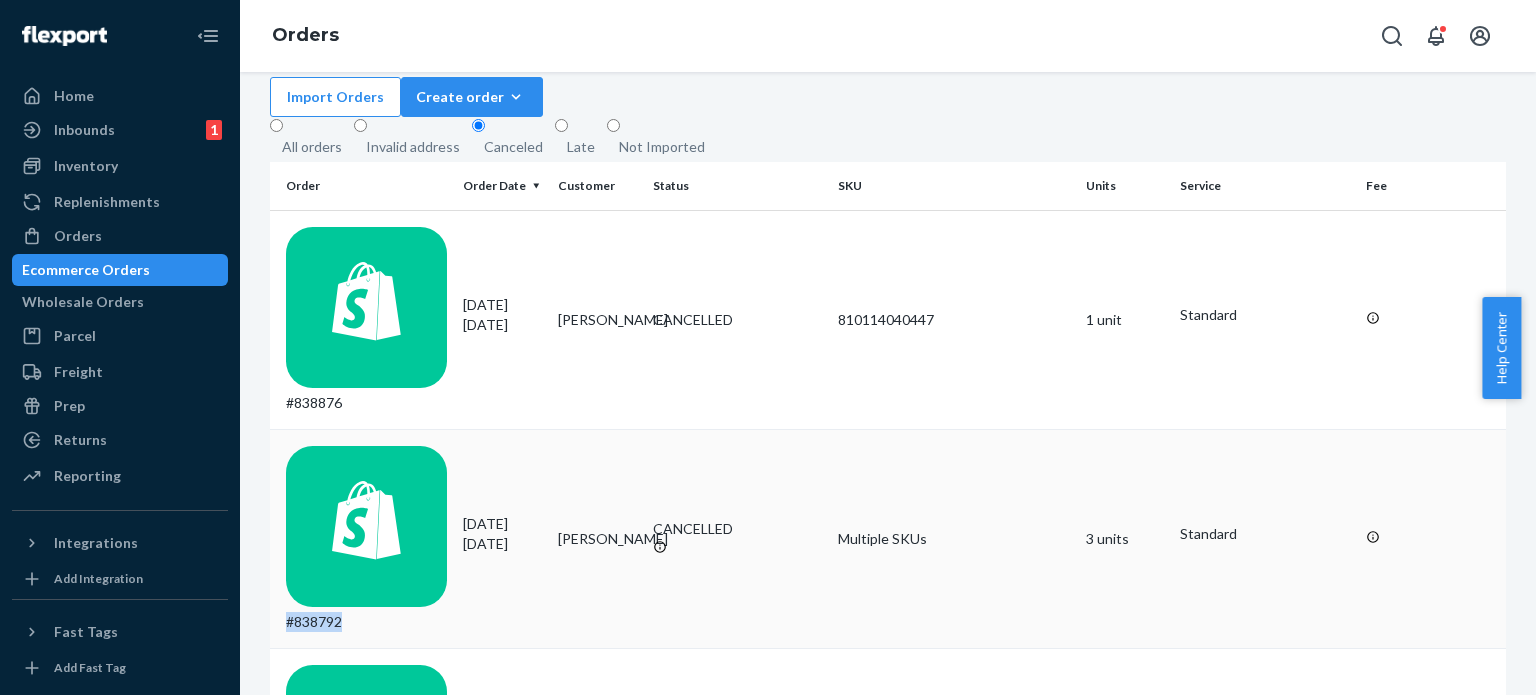 copy on "#838792" 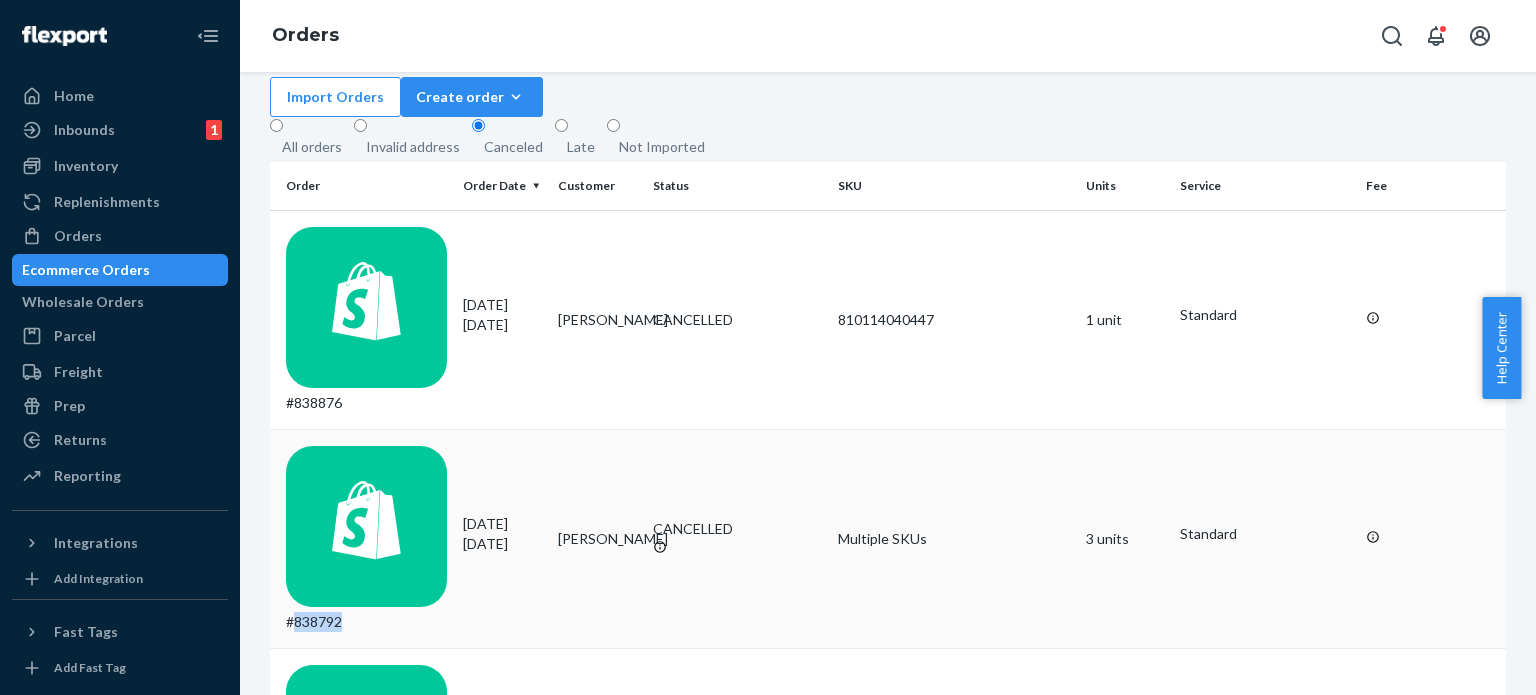 copy on "838792" 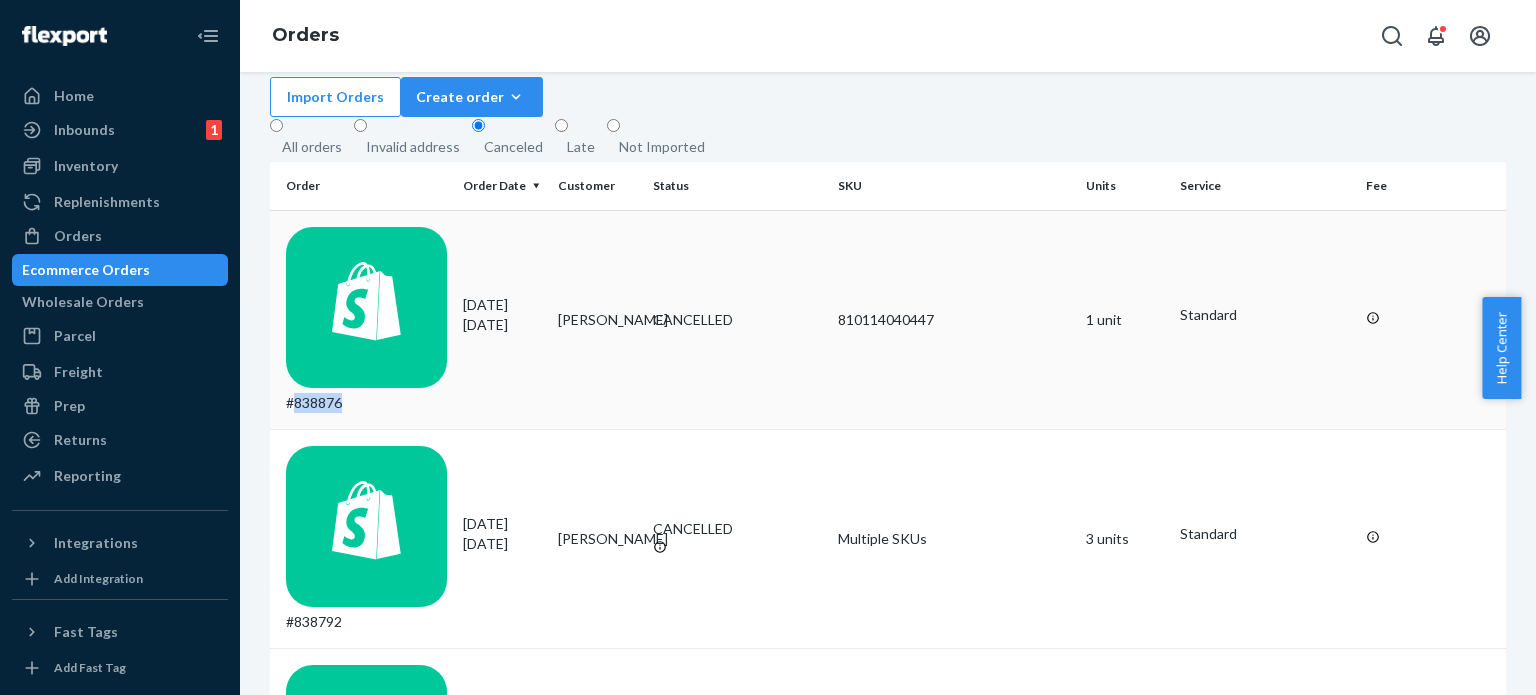 copy on "838876" 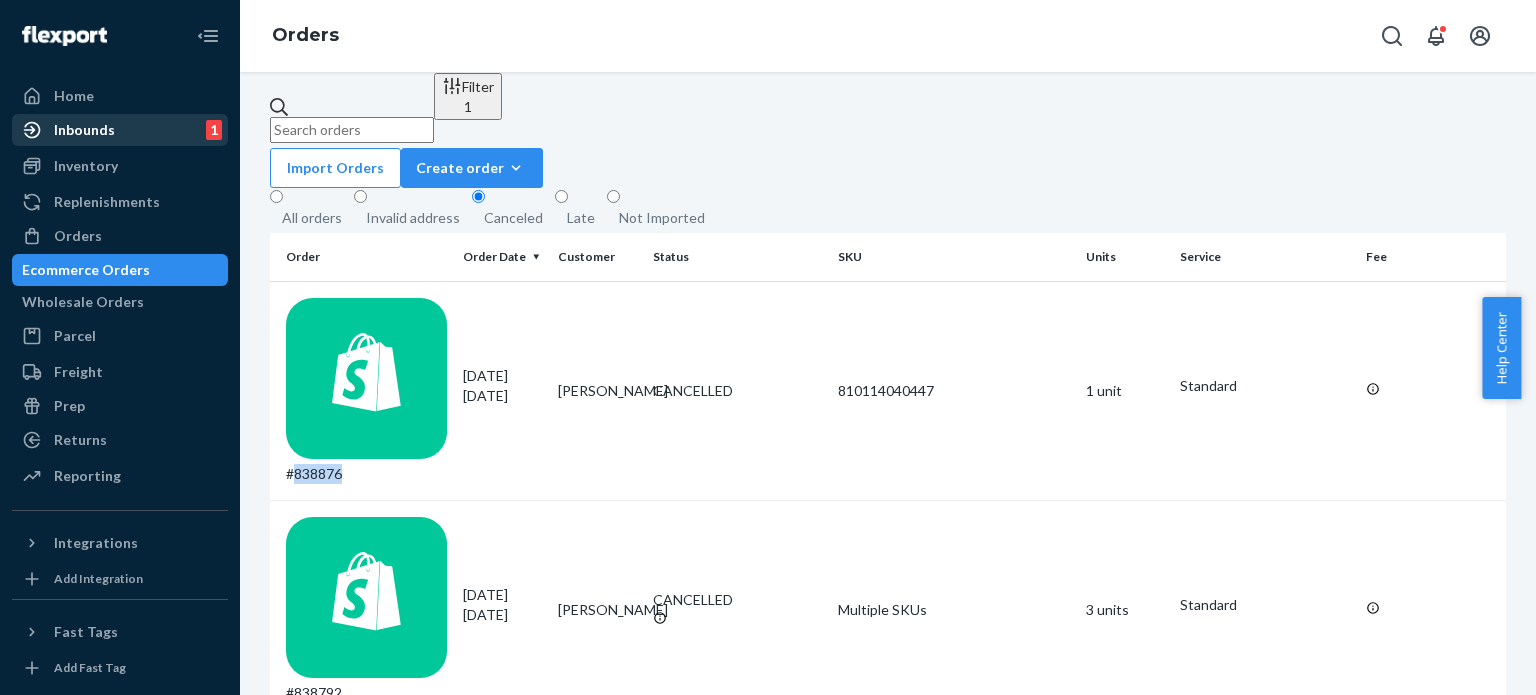 scroll, scrollTop: 0, scrollLeft: 0, axis: both 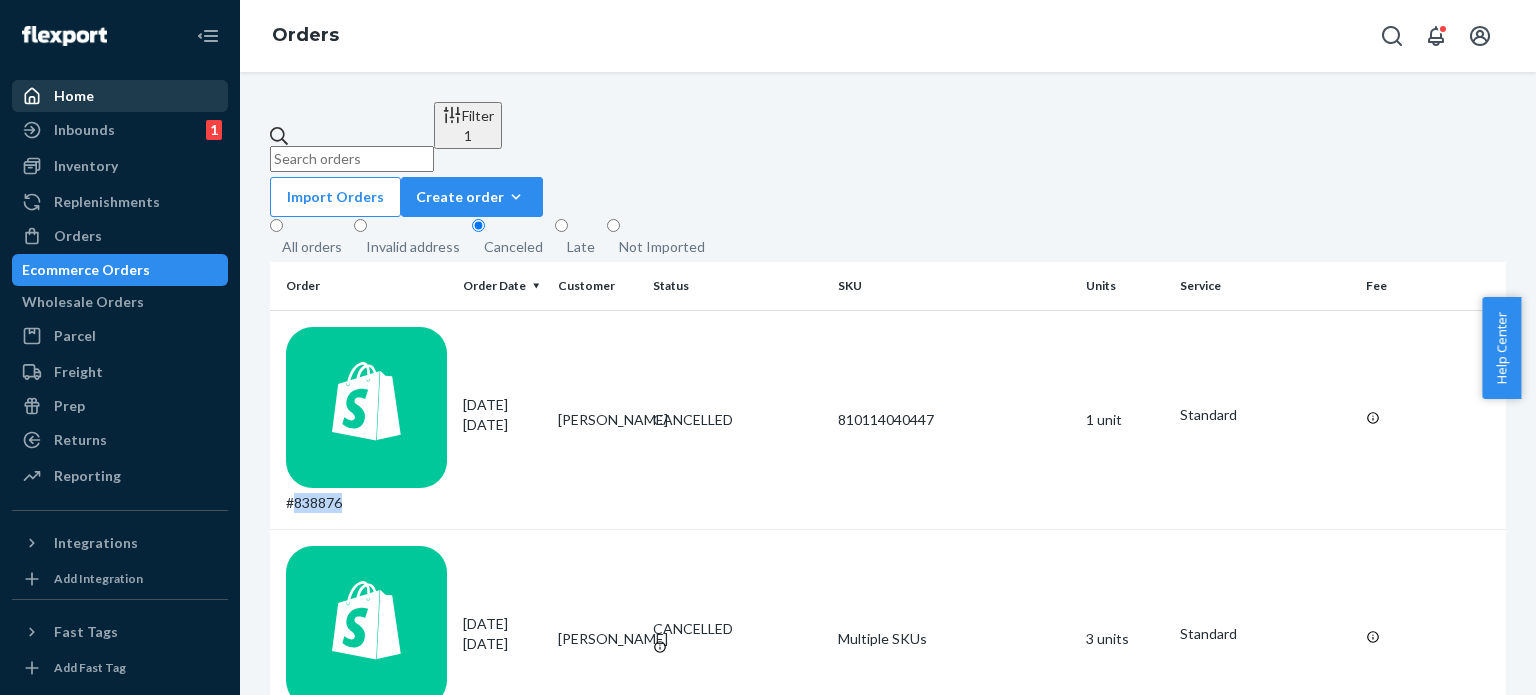 click on "Home" at bounding box center (120, 96) 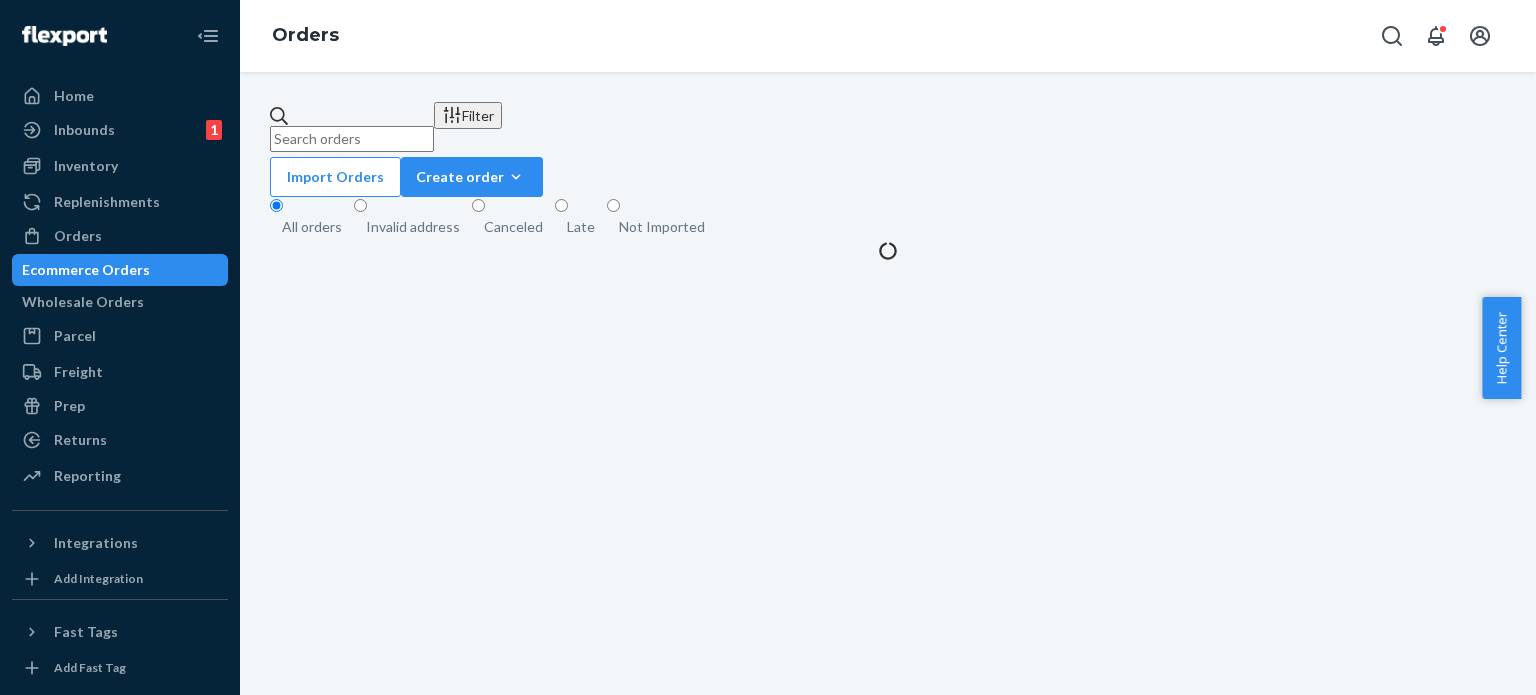 click at bounding box center (352, 139) 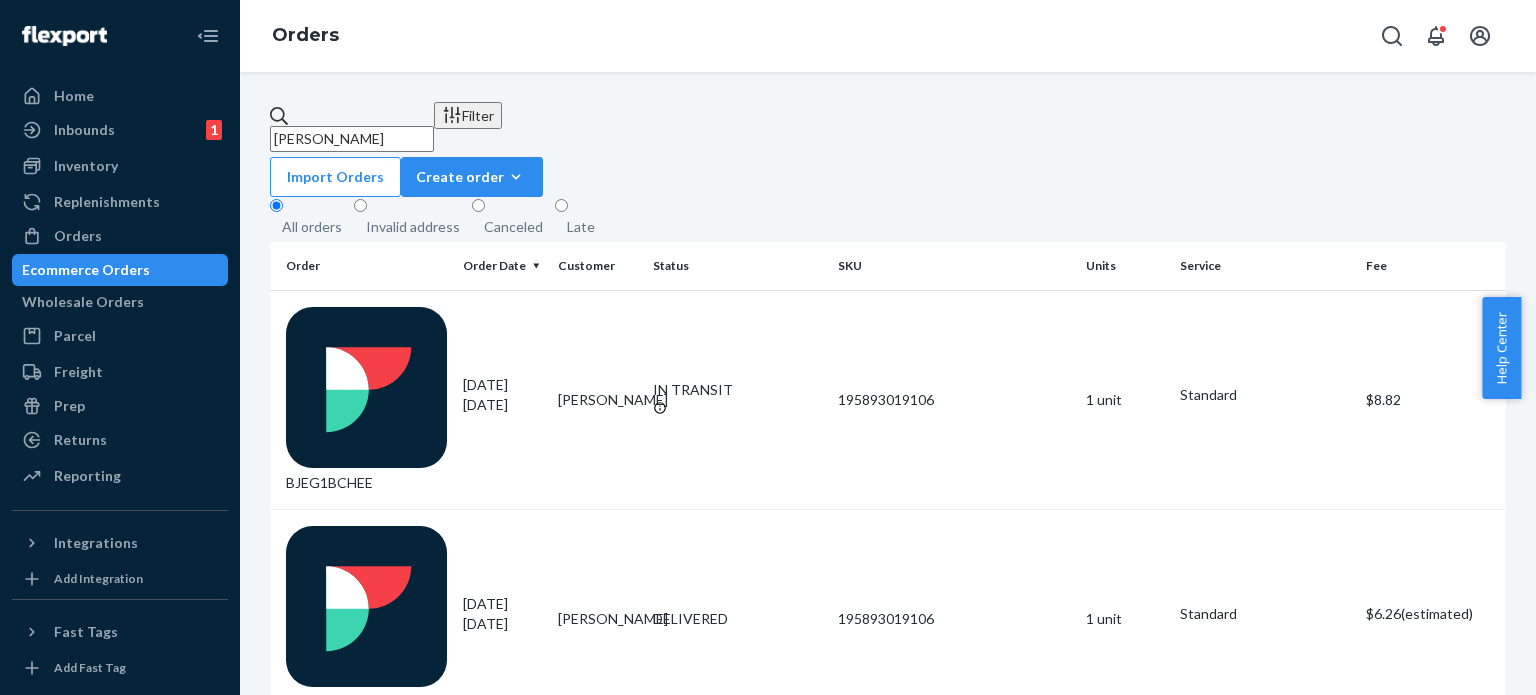 click on "Alecsandra Lacsamana" at bounding box center [352, 139] 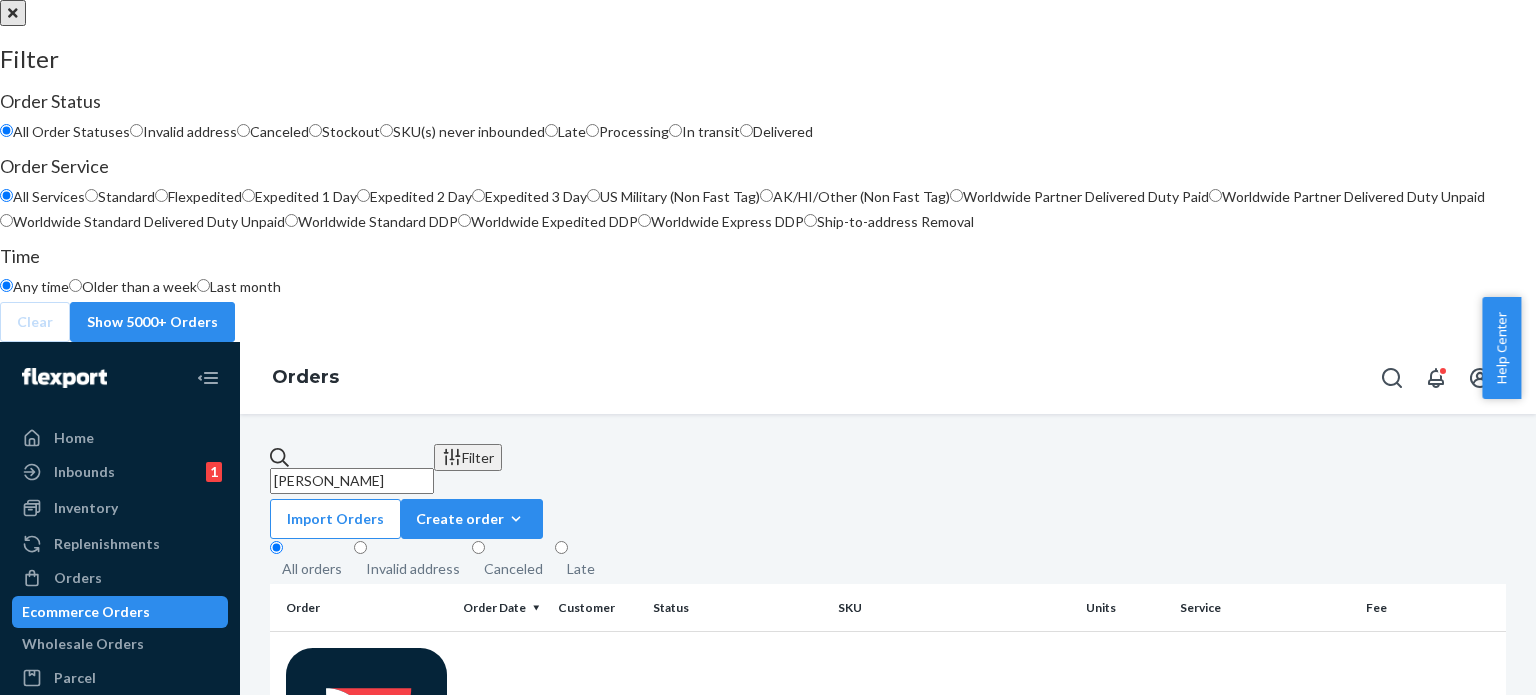 click on "In transit" at bounding box center [711, 131] 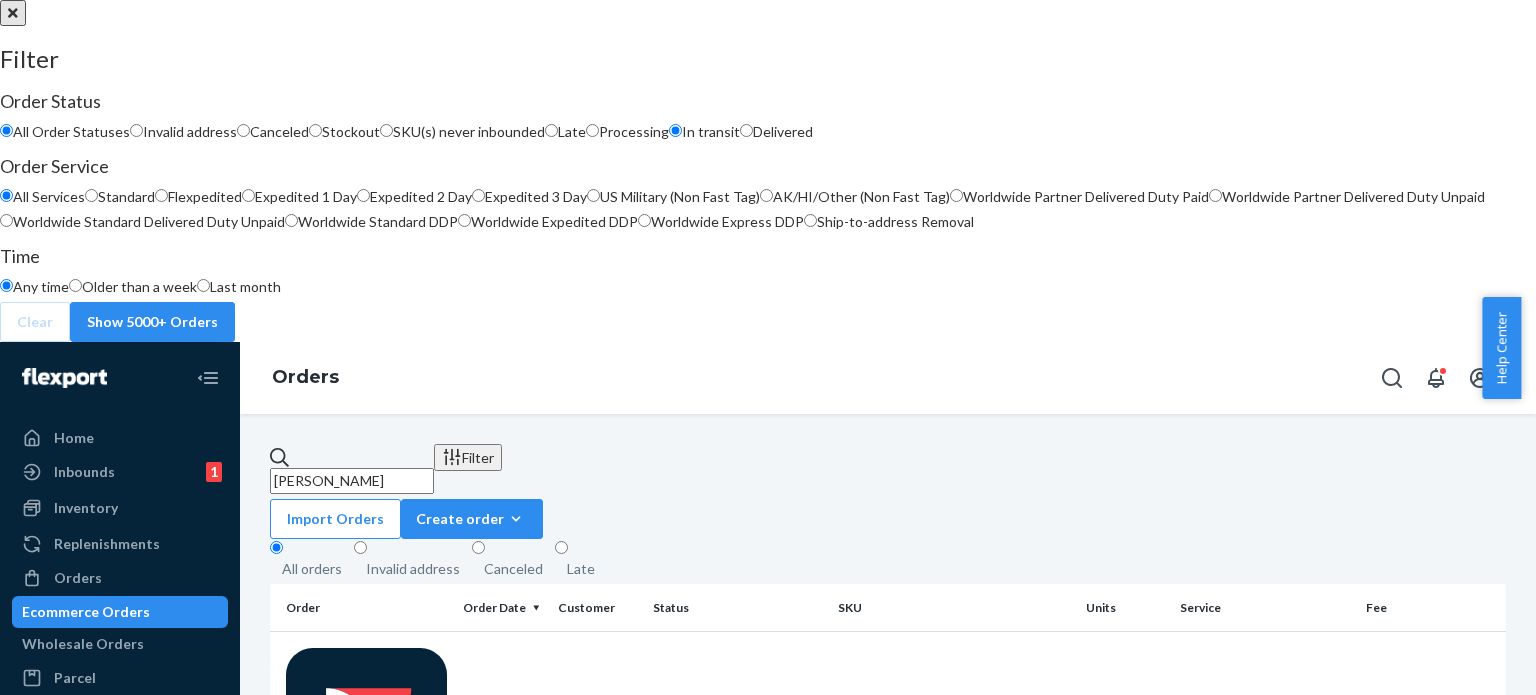 radio on "true" 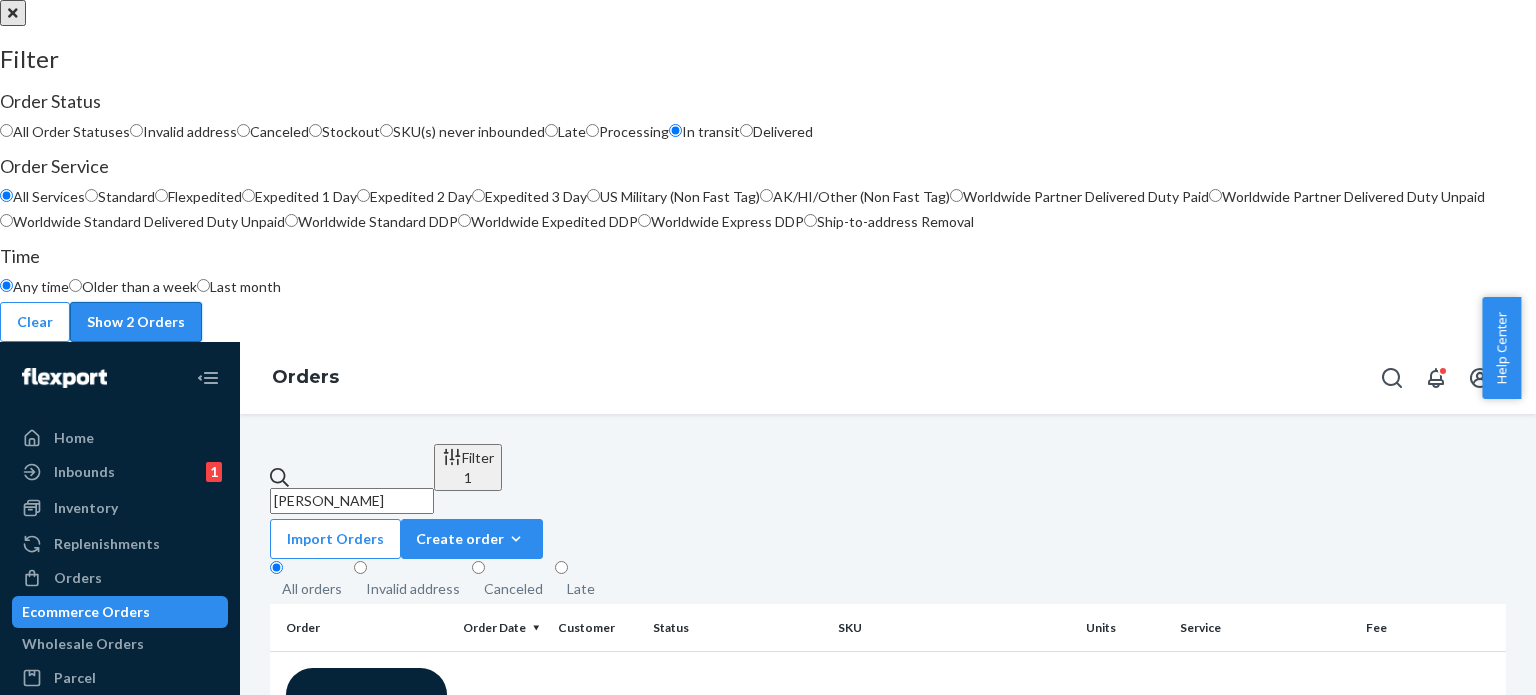 click on "Show 2 Orders" at bounding box center (136, 322) 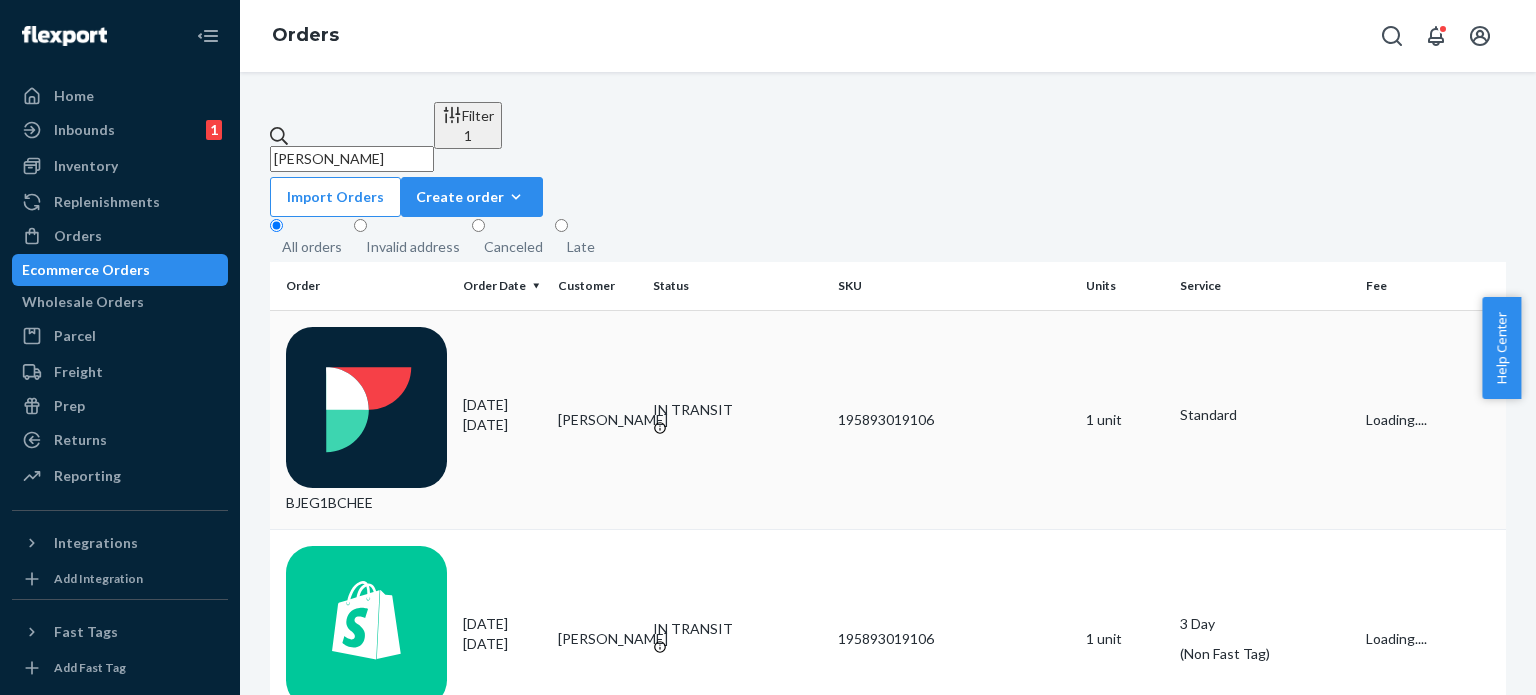 click on "IN TRANSIT" at bounding box center (737, 420) 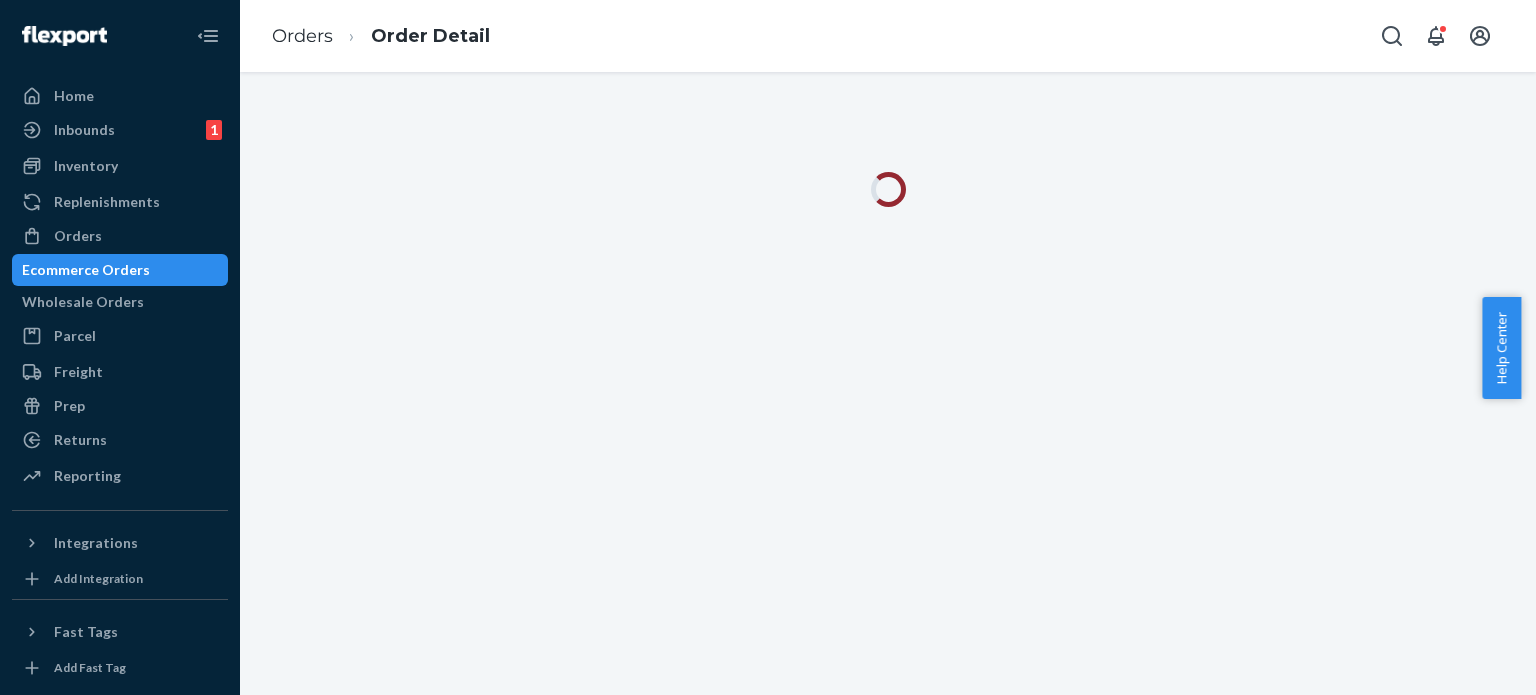 click on "Orders Order Detail" at bounding box center [888, 36] 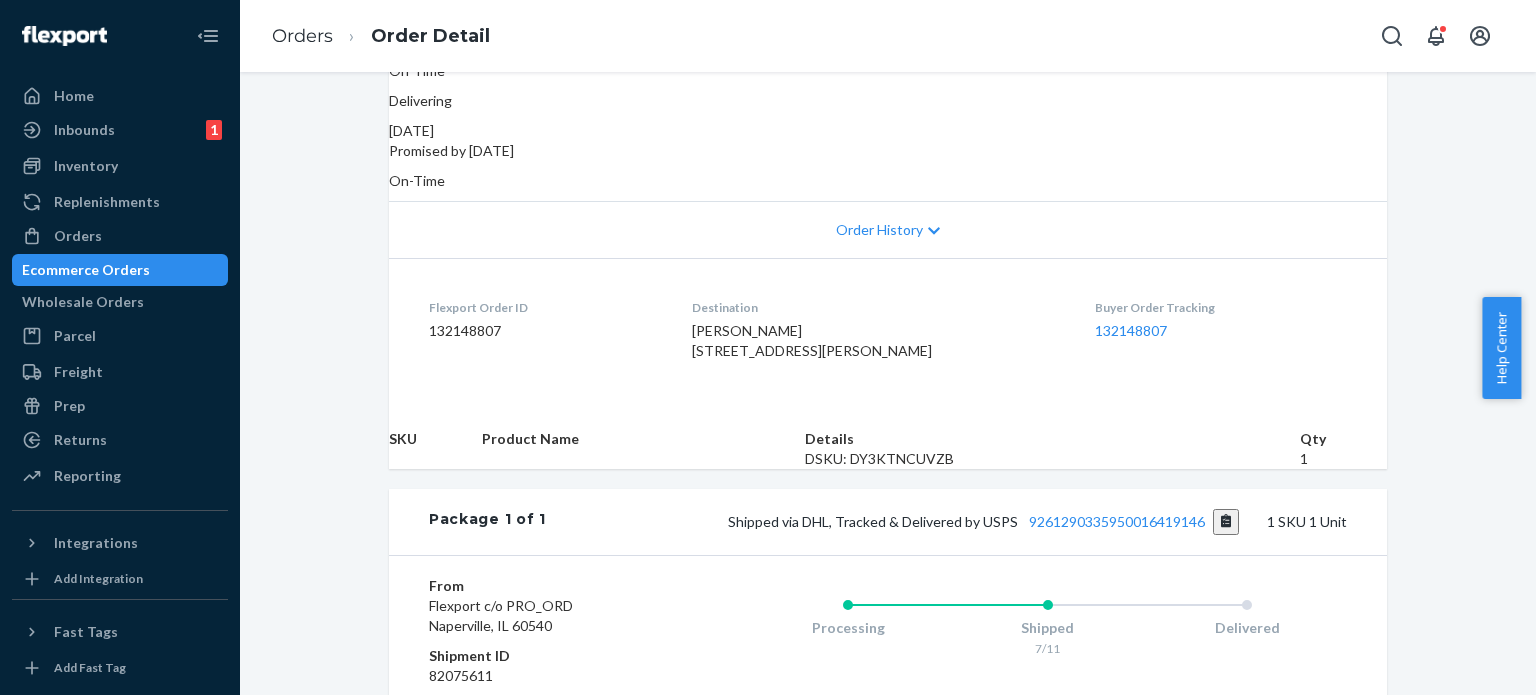 scroll, scrollTop: 400, scrollLeft: 0, axis: vertical 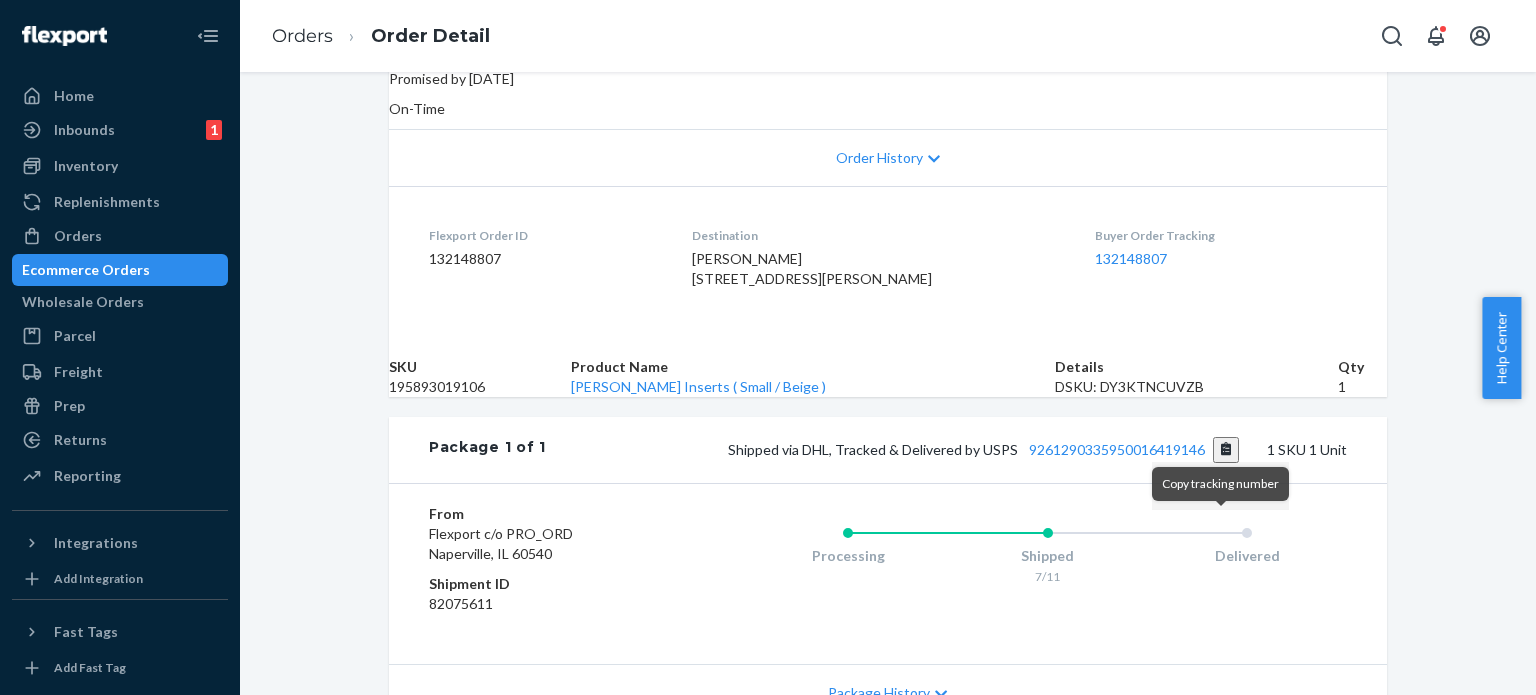 click at bounding box center [1226, 450] 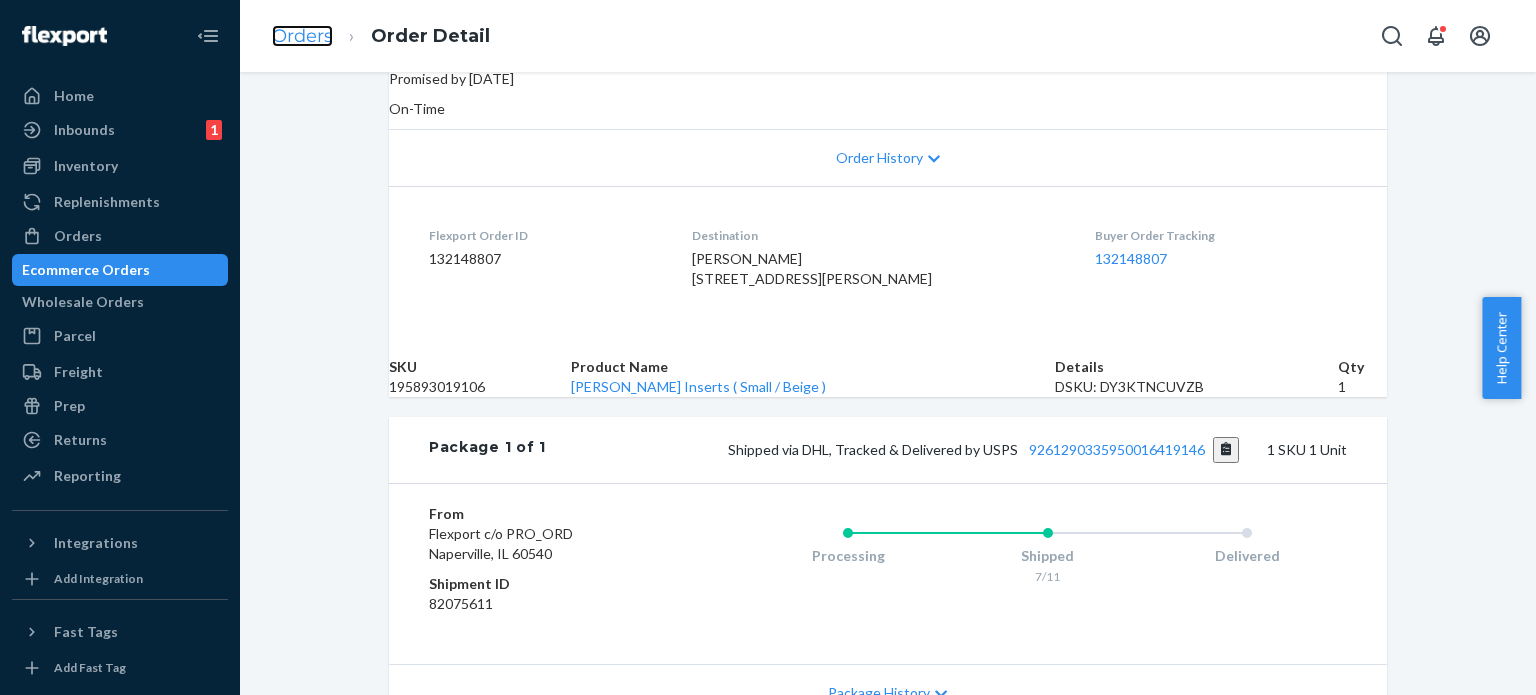 click on "Orders" at bounding box center (302, 36) 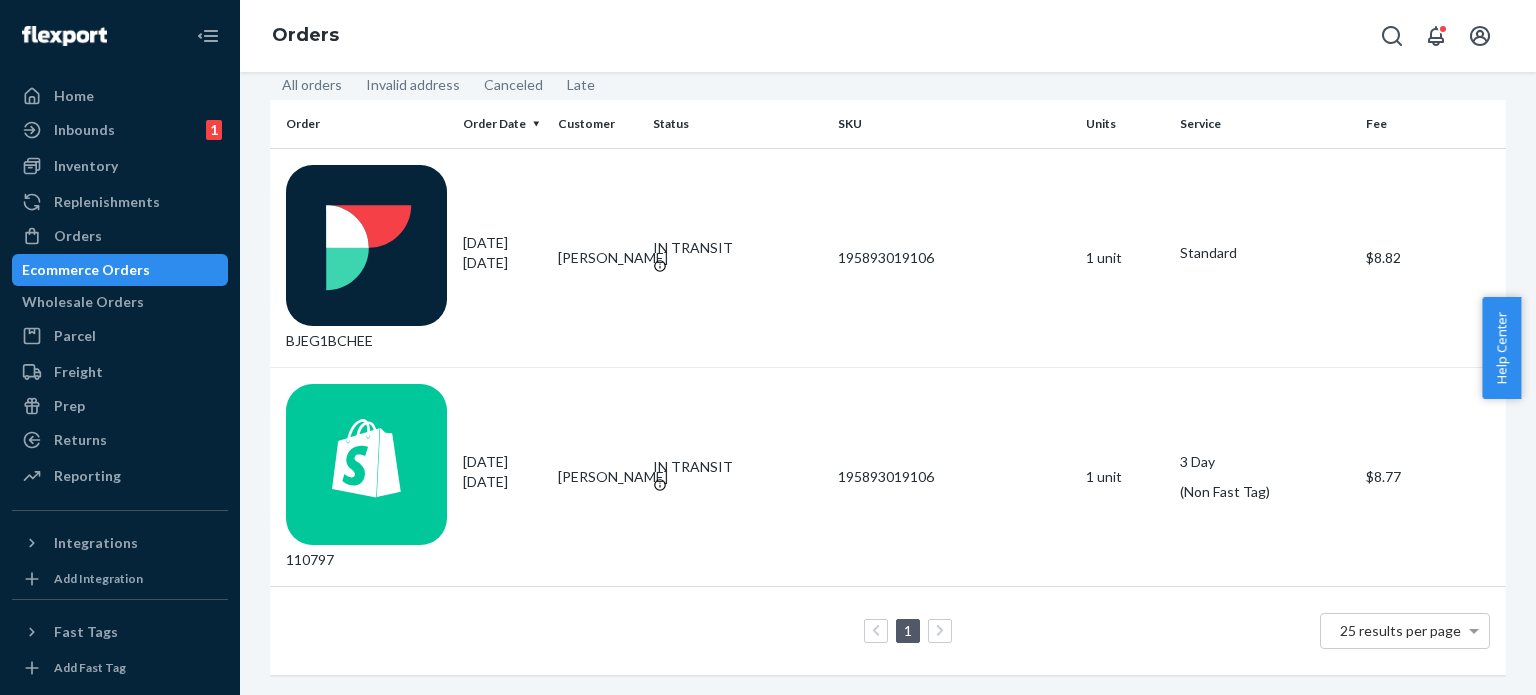 scroll, scrollTop: 0, scrollLeft: 0, axis: both 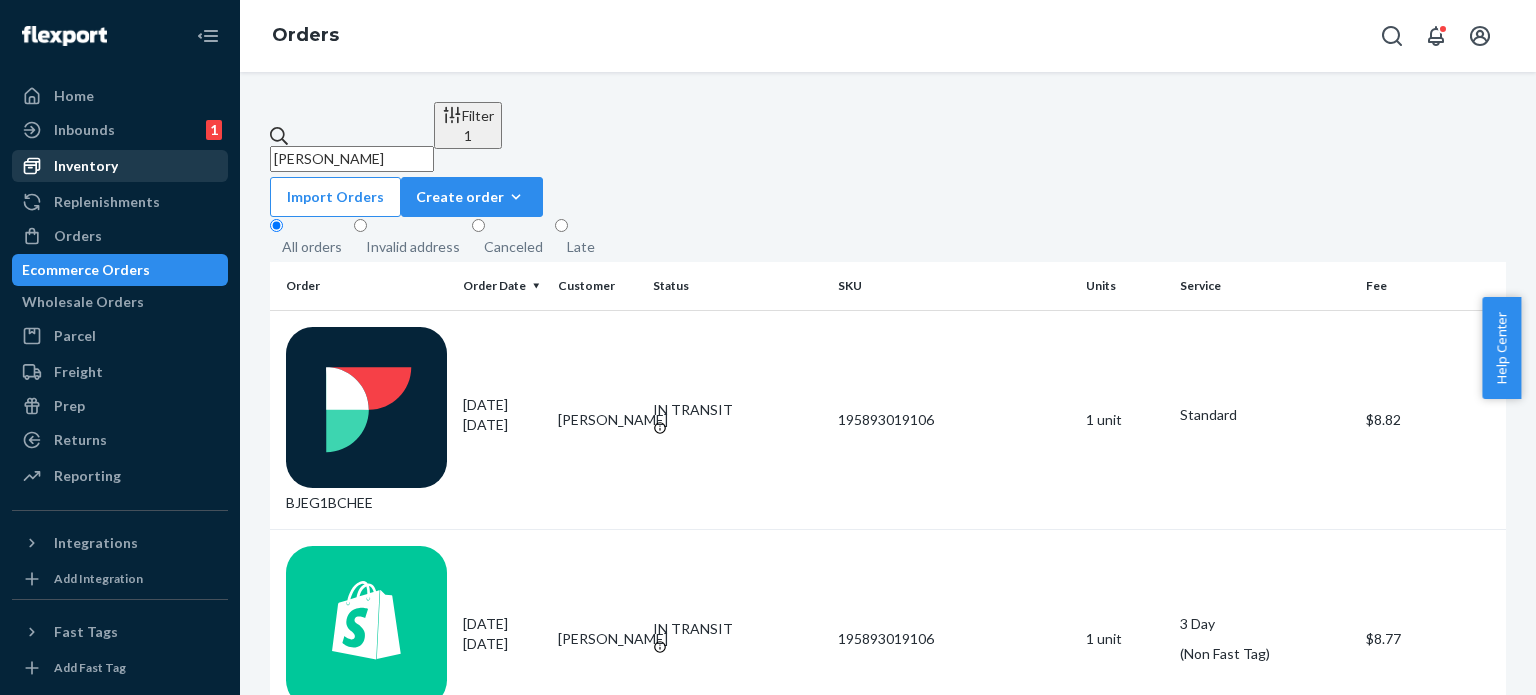 click on "Inventory" at bounding box center (86, 166) 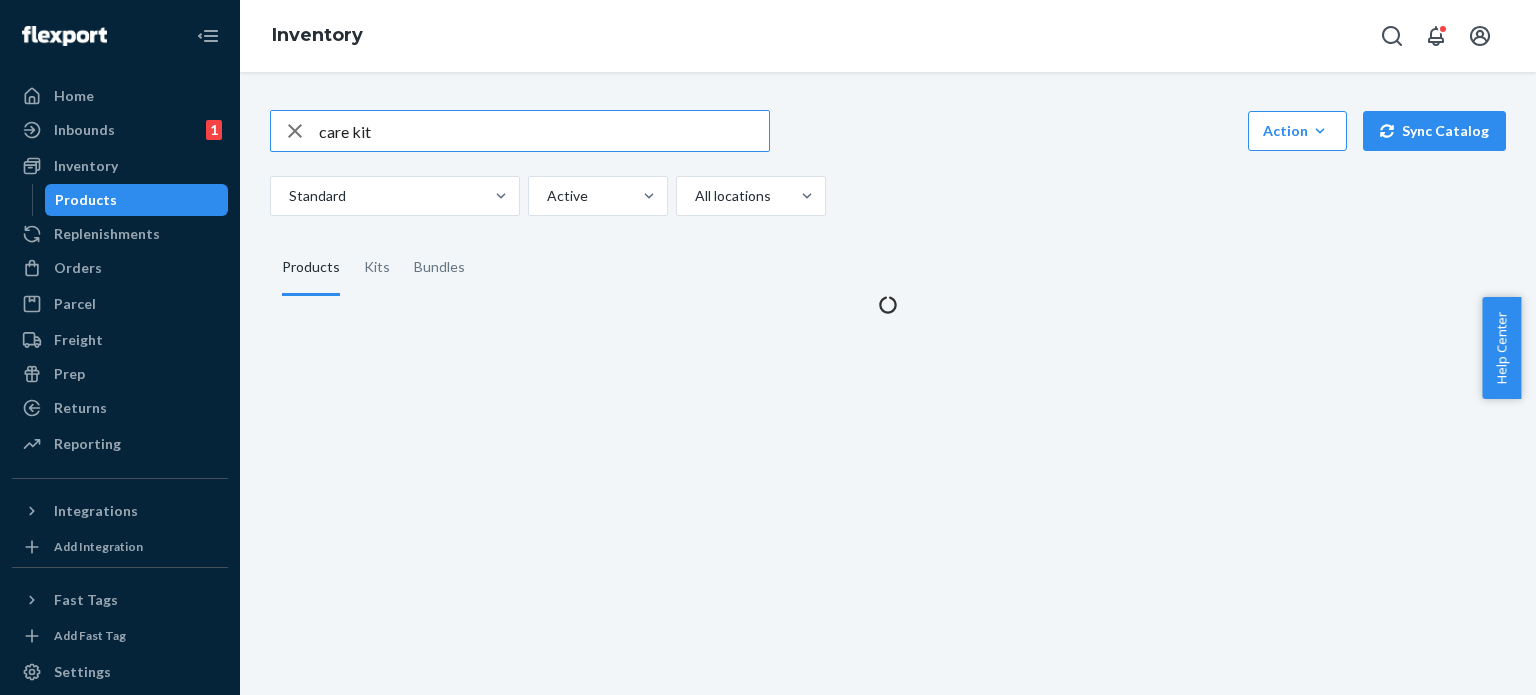 click on "care kit" at bounding box center [544, 131] 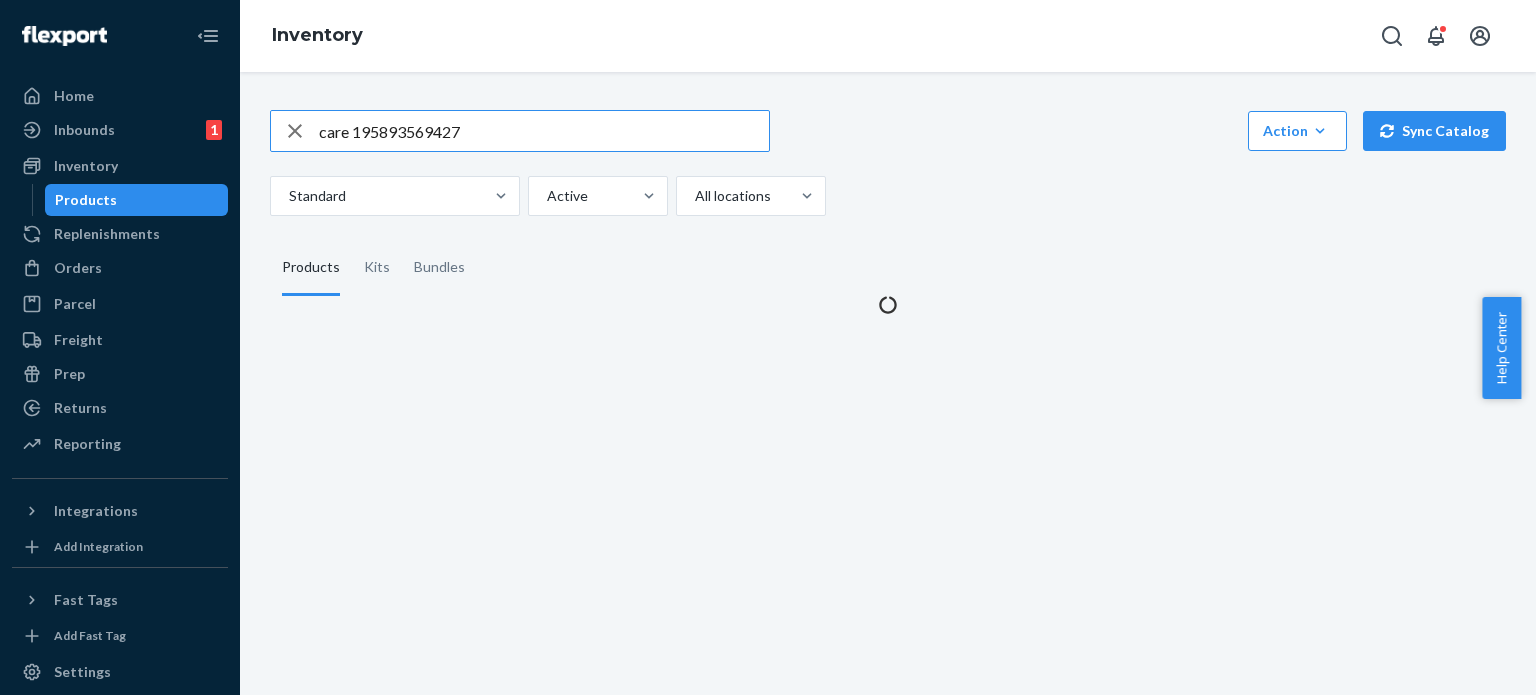 click on "care 195893569427" at bounding box center (544, 131) 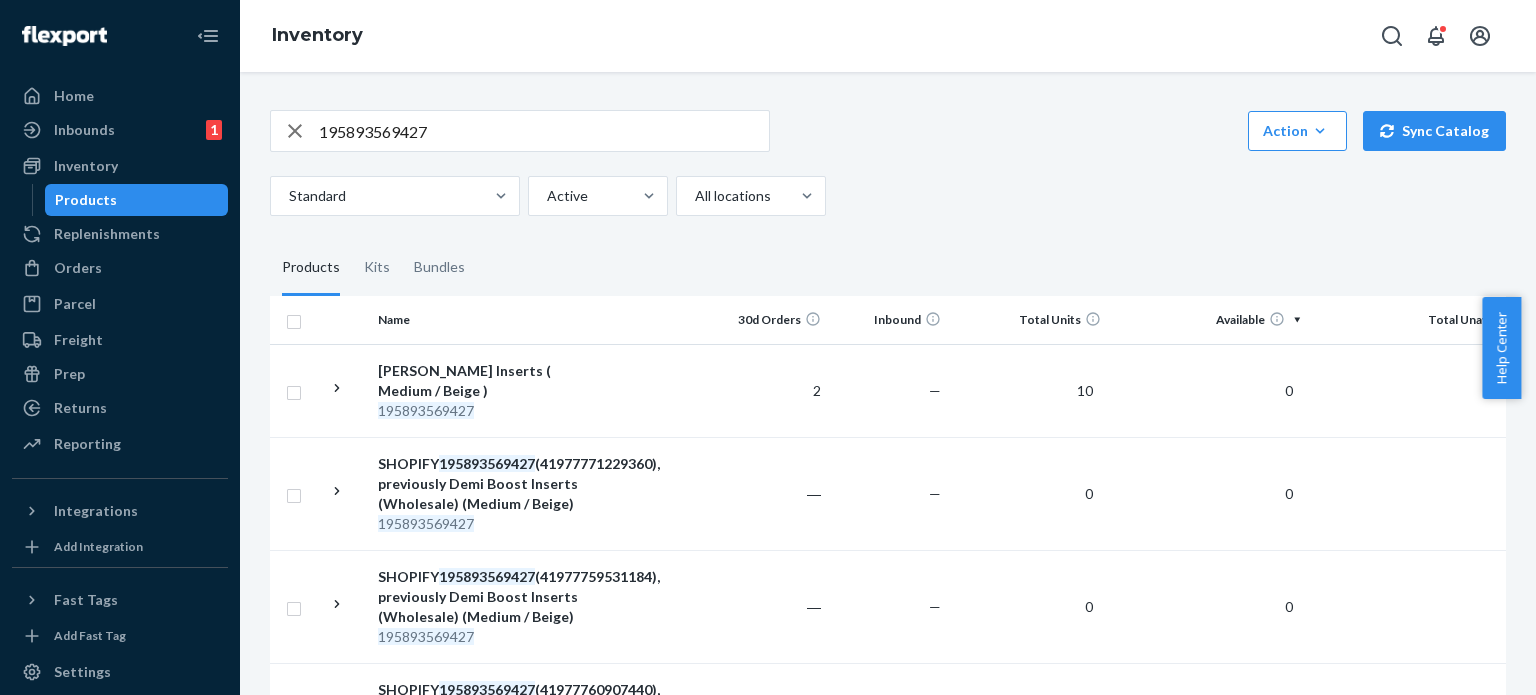 click on "195893569427" at bounding box center (544, 131) 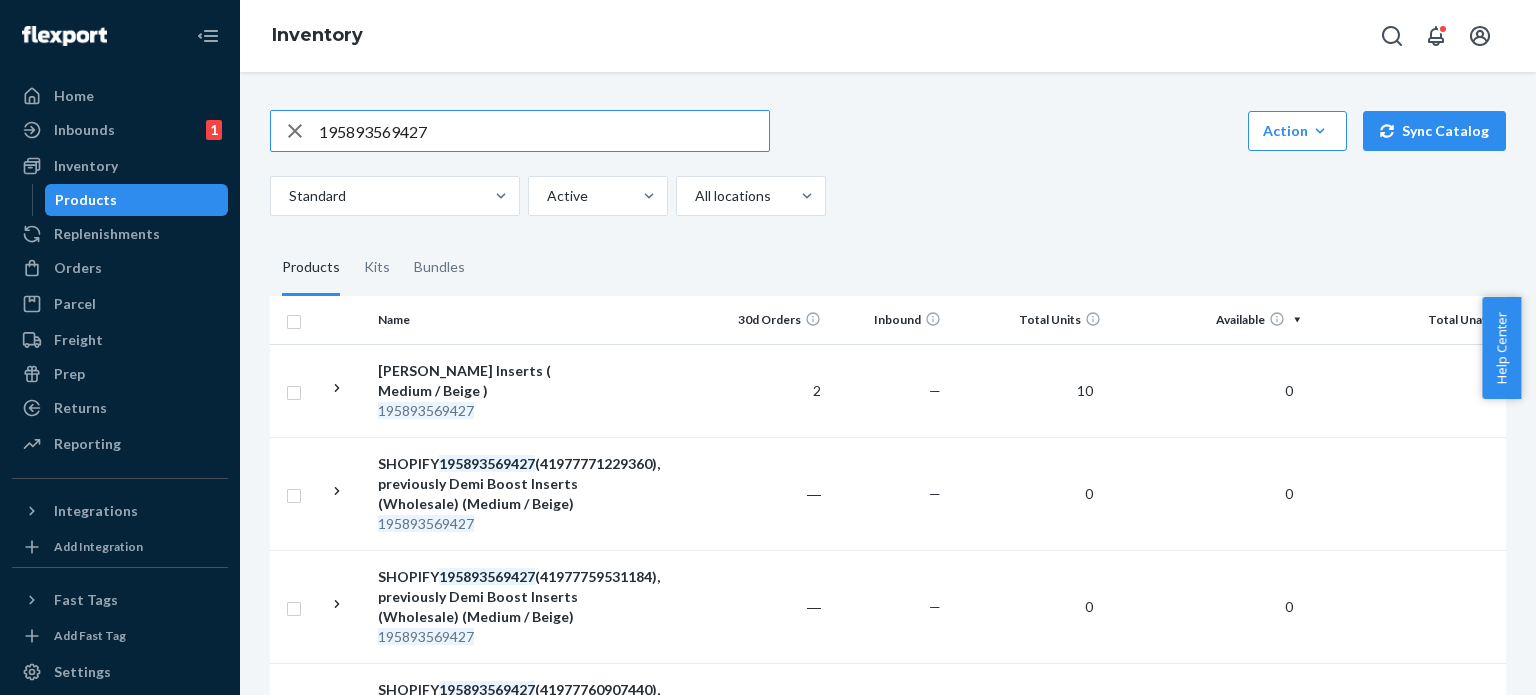 click on "195893569427" at bounding box center [544, 131] 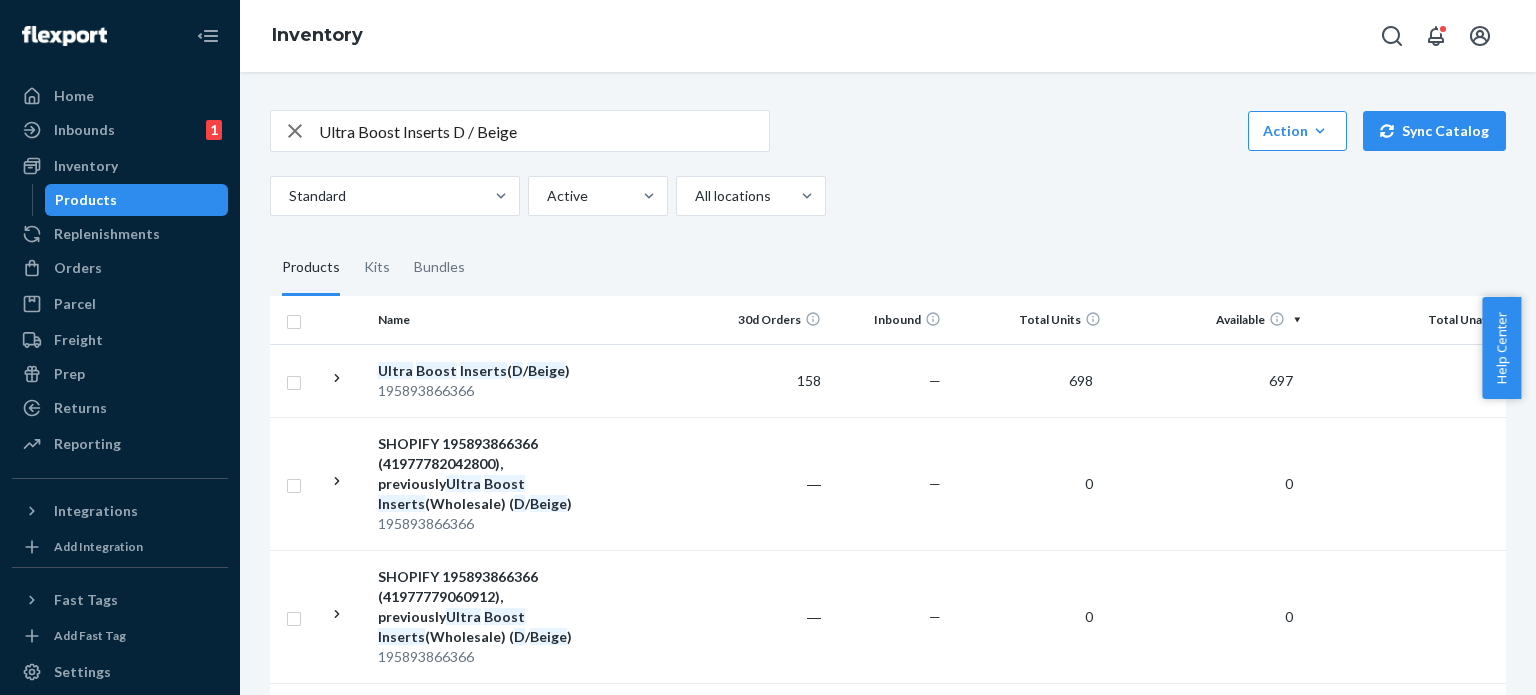click on "Ultra Boost Inserts D / Beige" at bounding box center (544, 131) 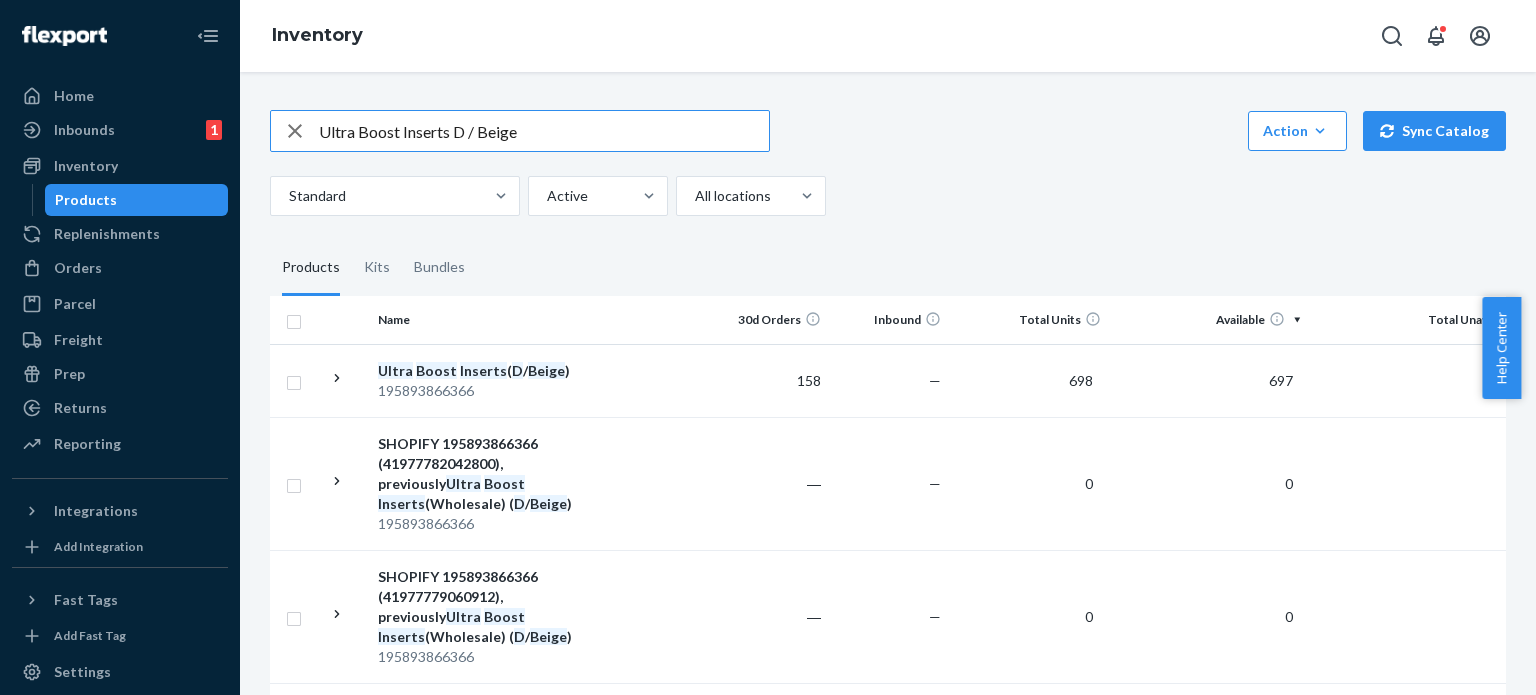 click on "Ultra Boost Inserts D / Beige" at bounding box center (544, 131) 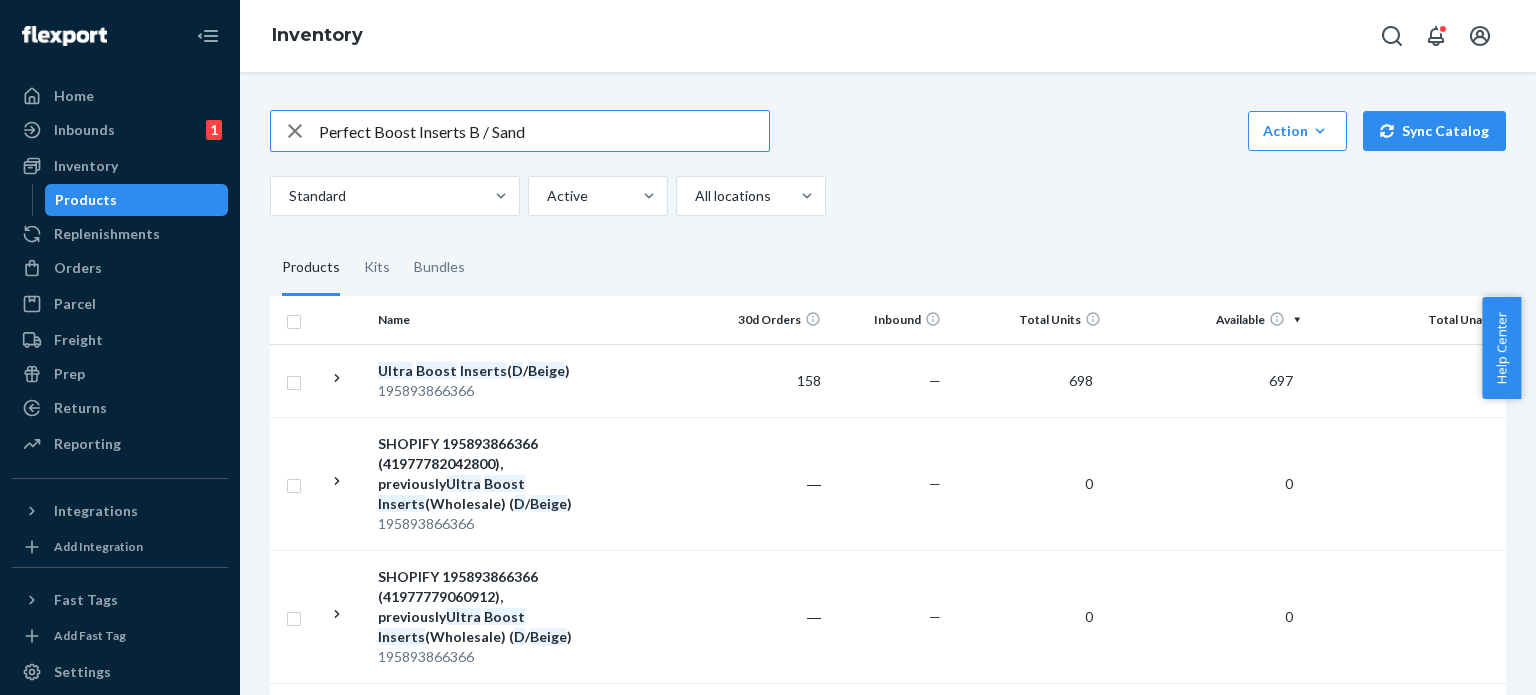 type on "Perfect Boost Inserts B / Sand" 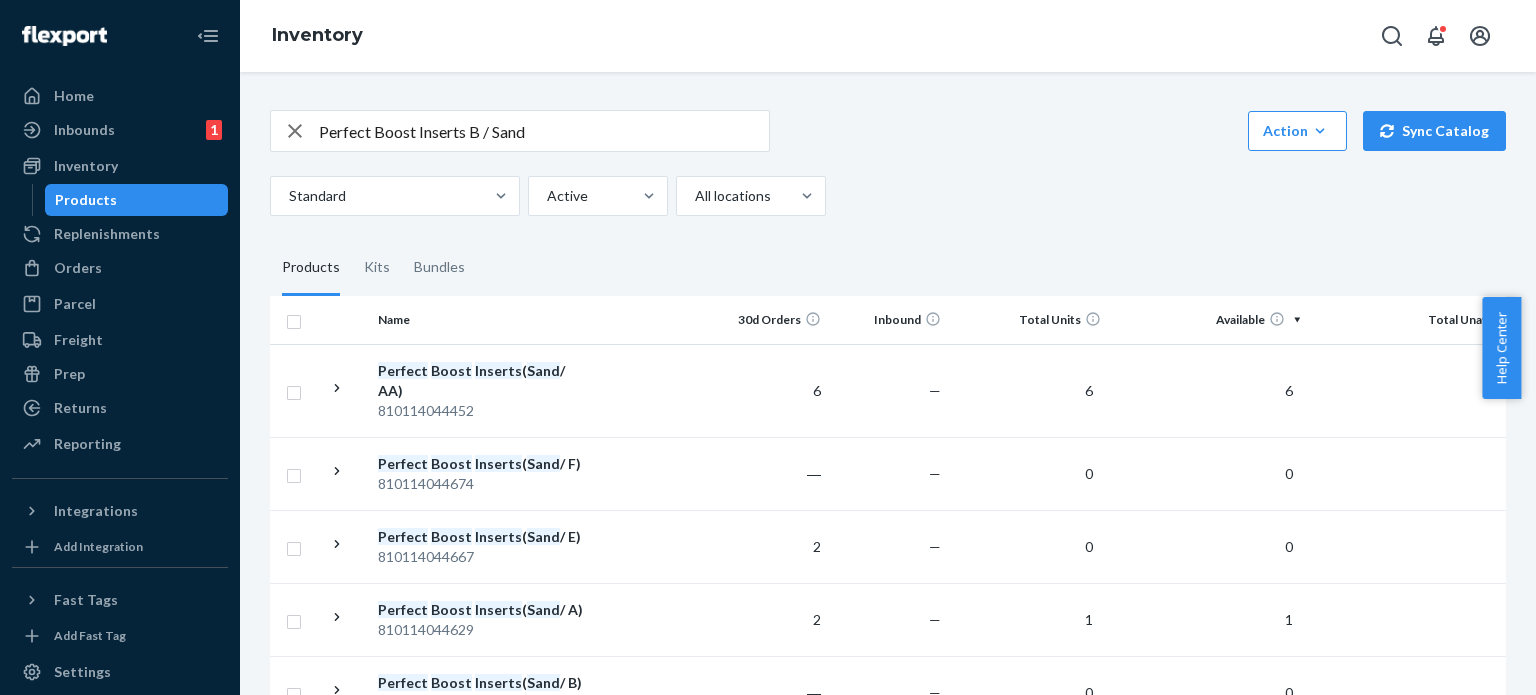 scroll, scrollTop: 281, scrollLeft: 0, axis: vertical 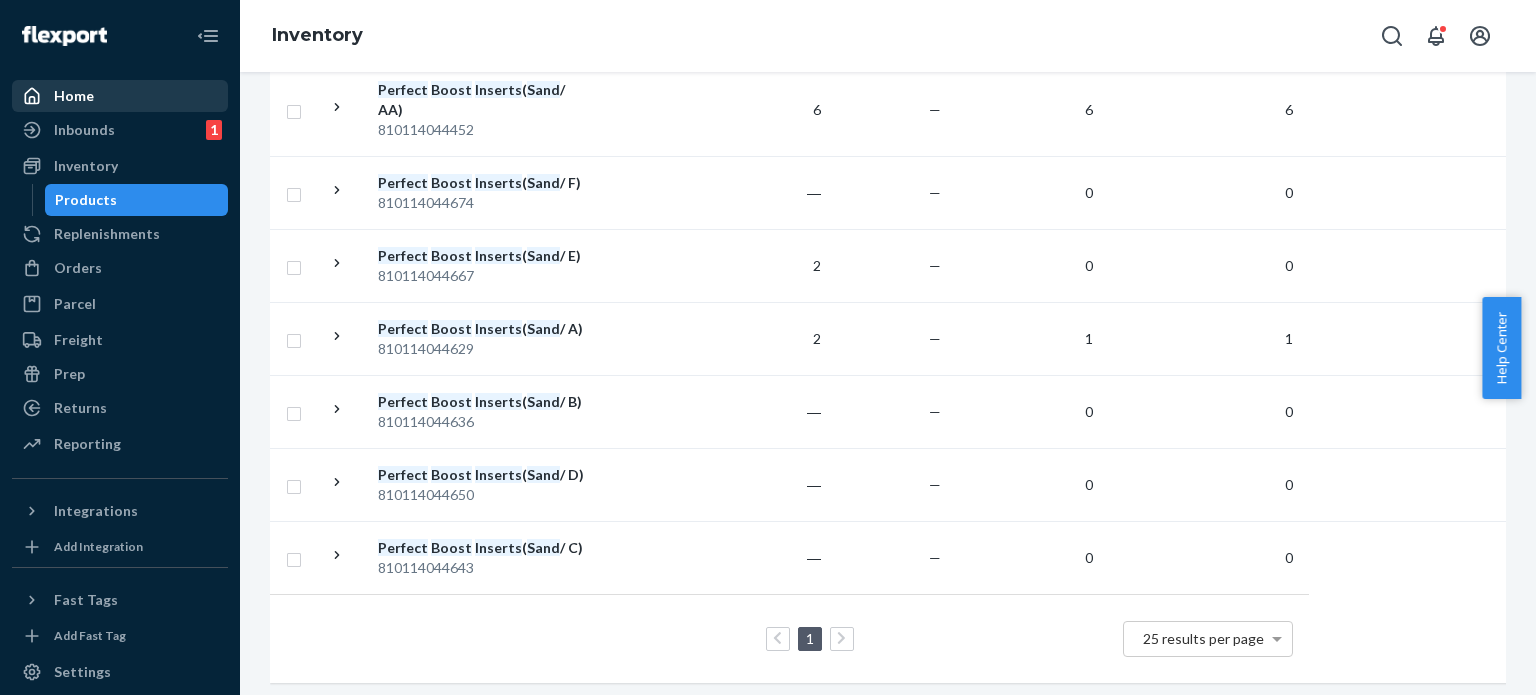 click on "Home" at bounding box center (120, 96) 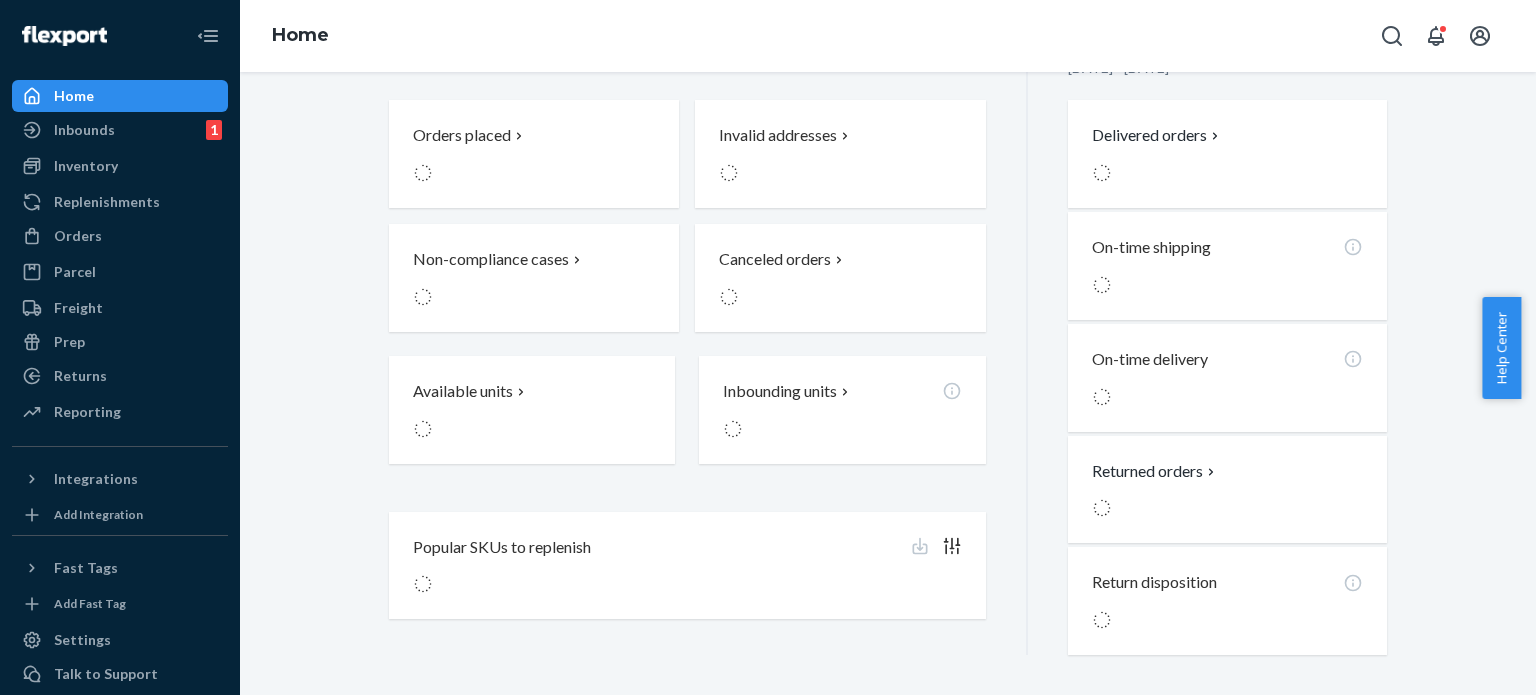 scroll, scrollTop: 0, scrollLeft: 0, axis: both 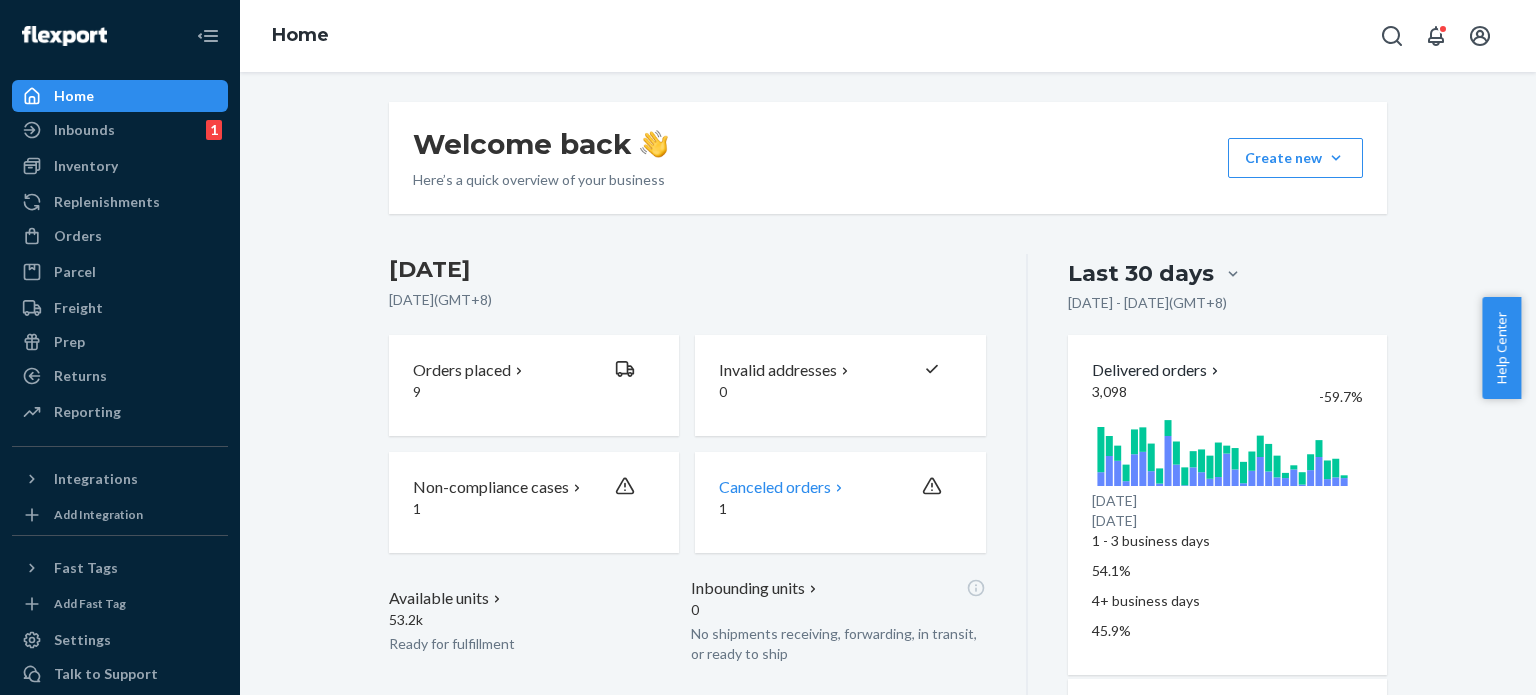 click on "1" at bounding box center (812, 509) 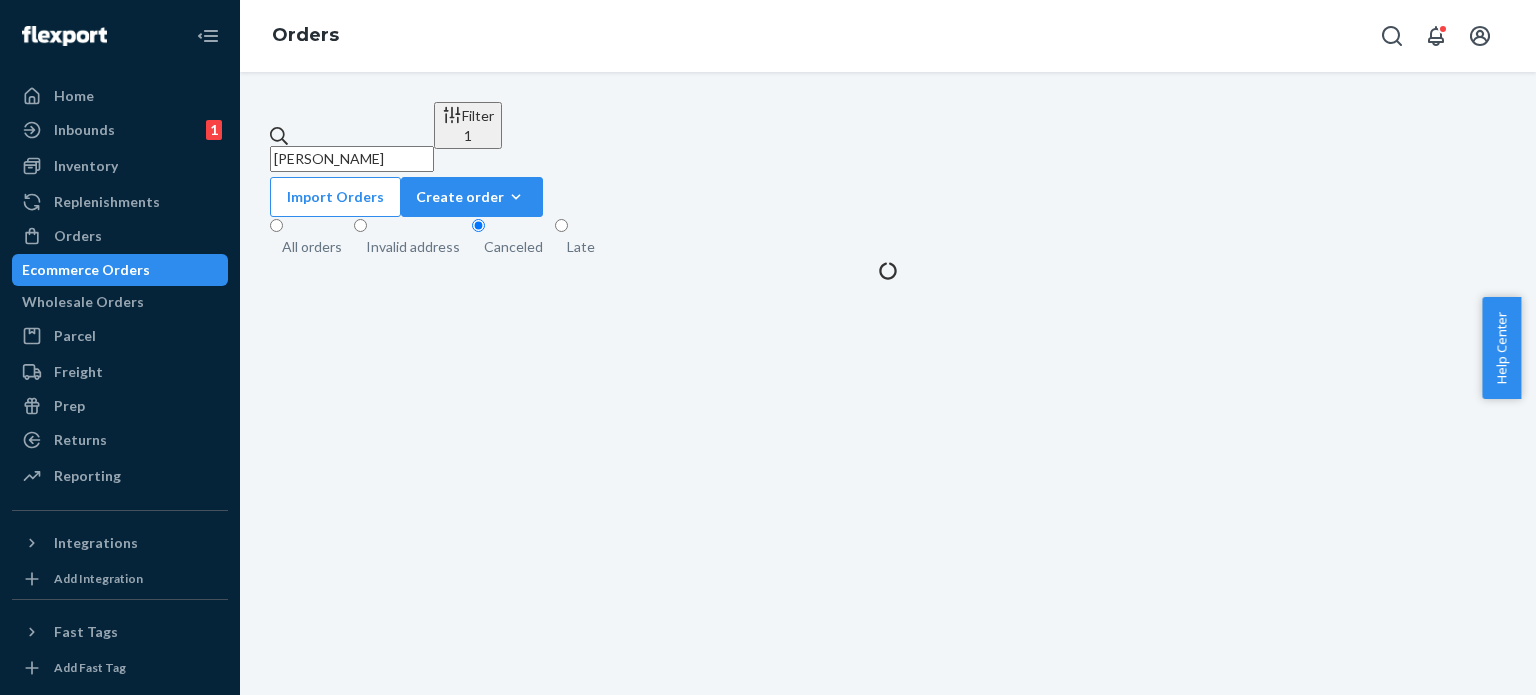 click on "Alecsandra Lacsamana" at bounding box center [352, 159] 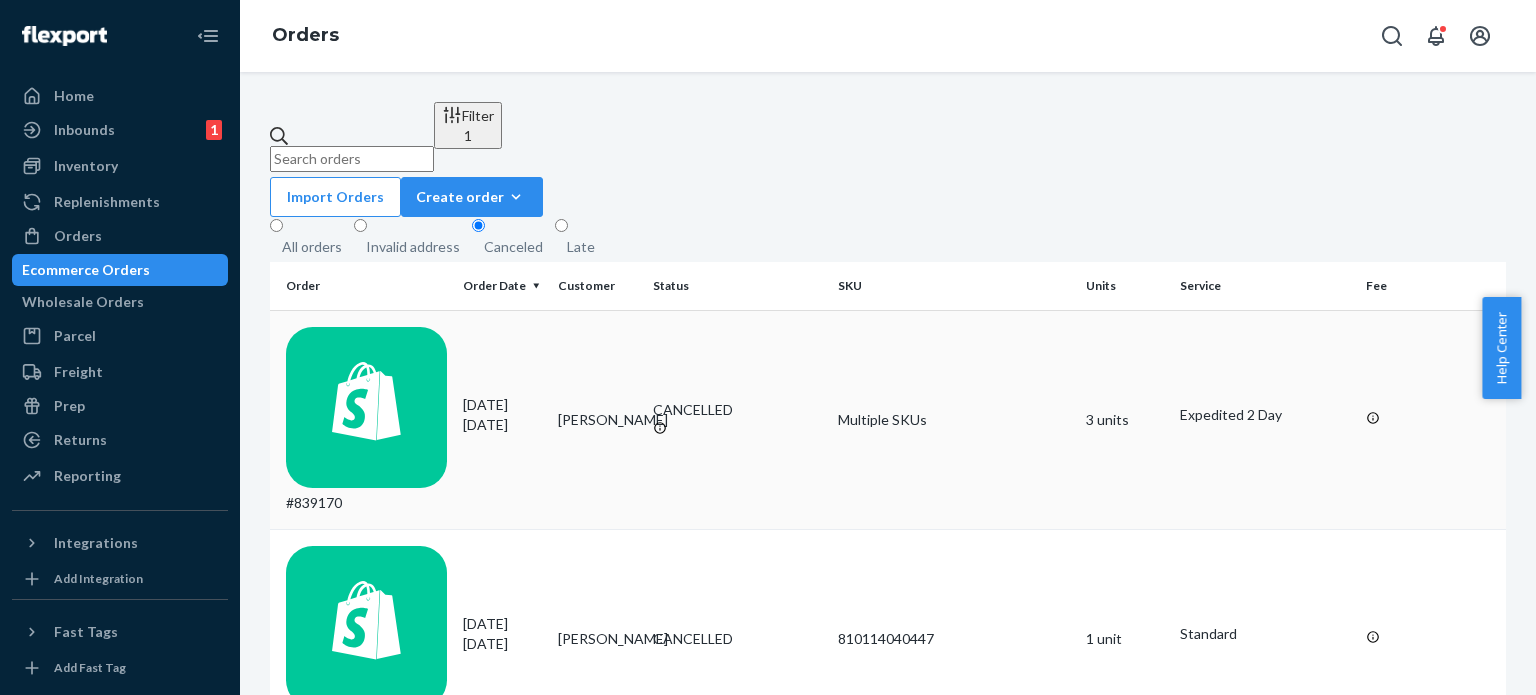type 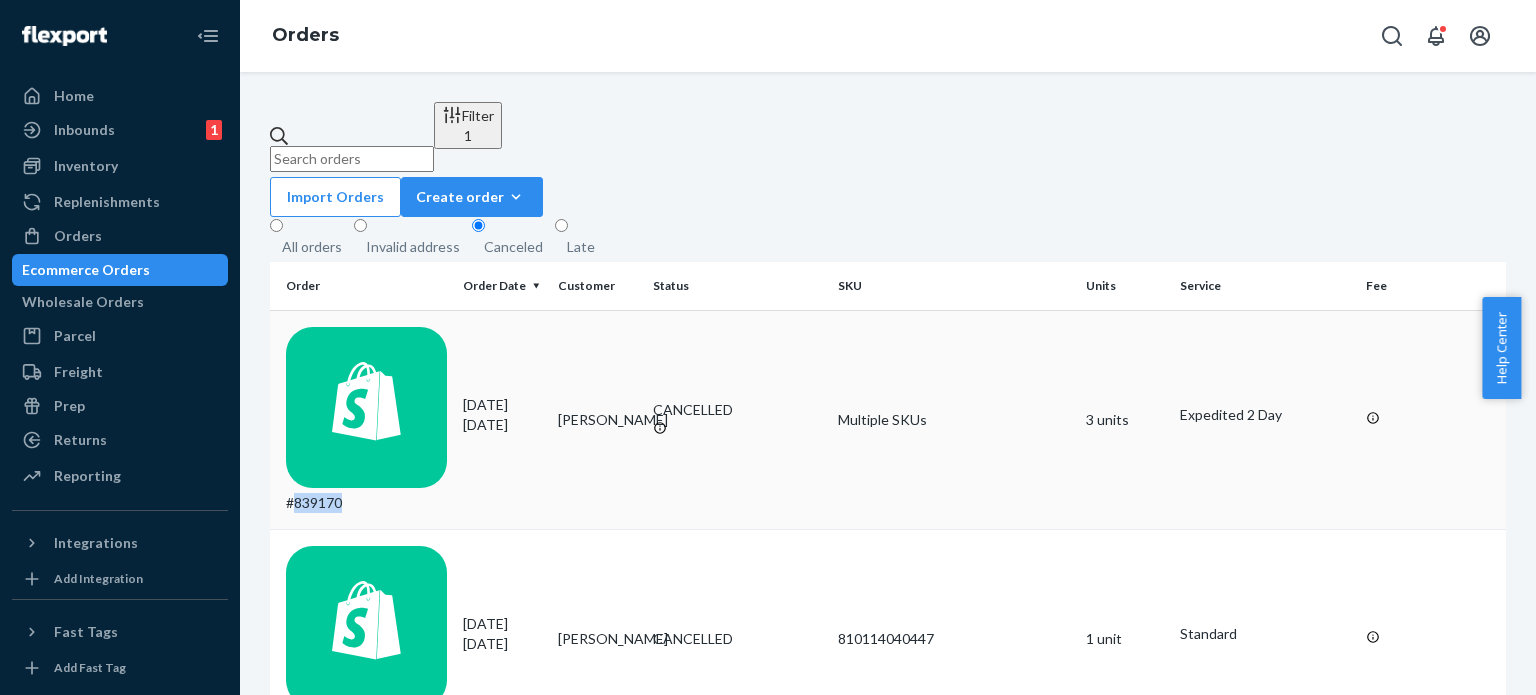copy on "839170" 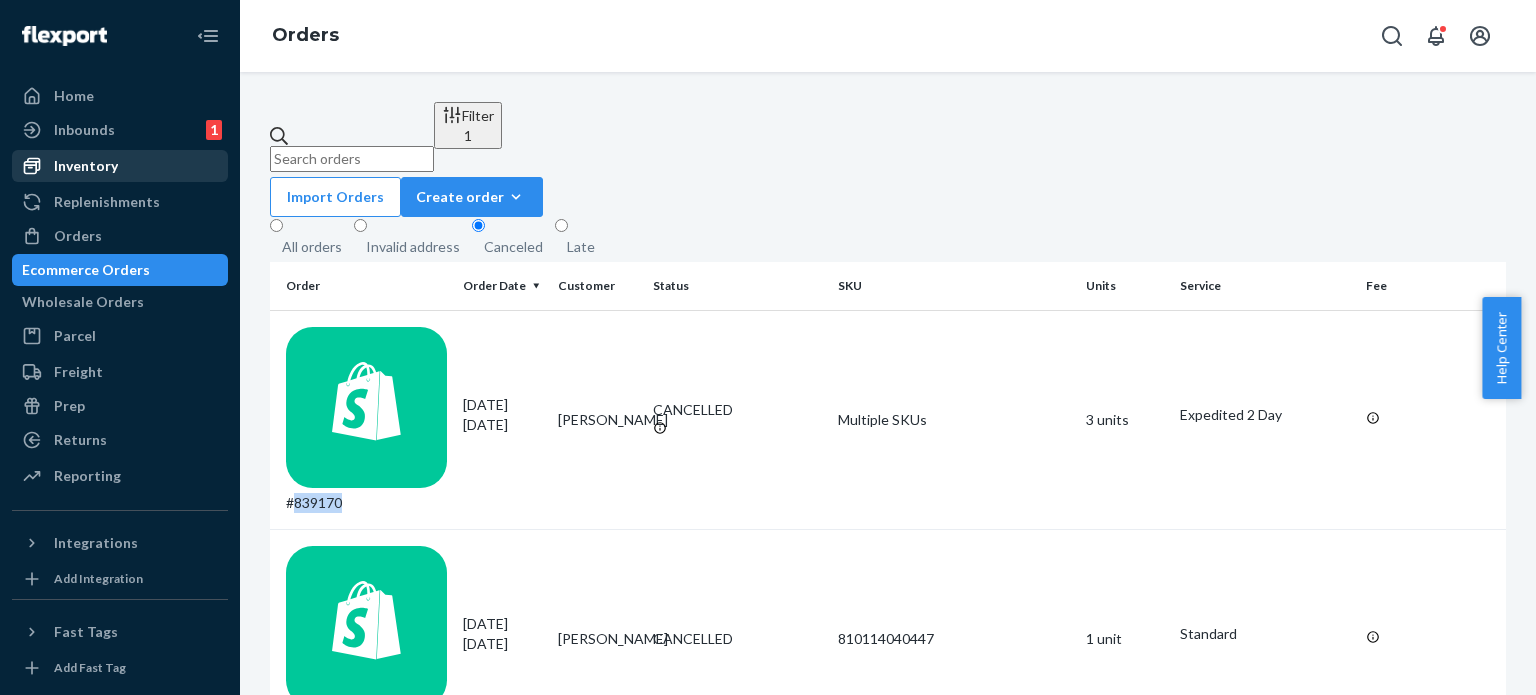 click on "Inventory" at bounding box center [120, 166] 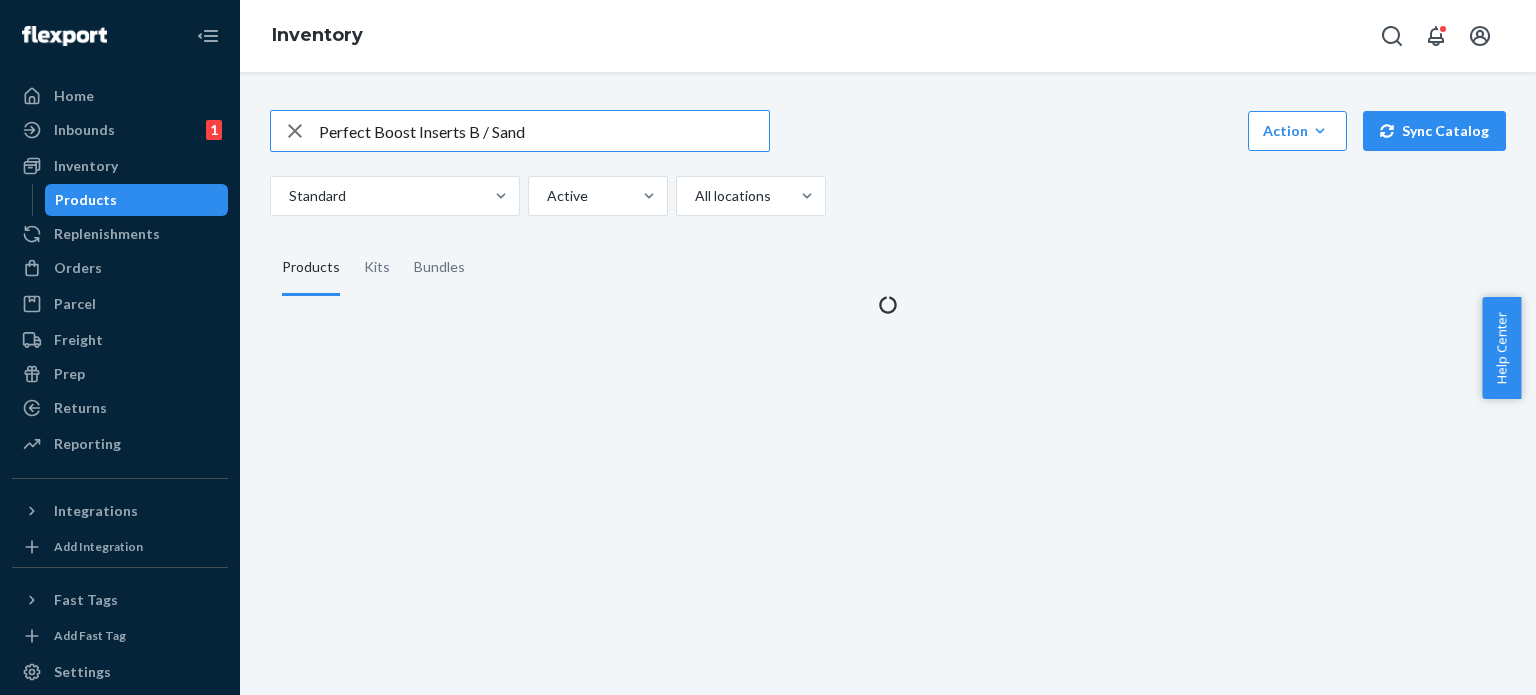 click on "Perfect Boost Inserts B / Sand" at bounding box center [544, 131] 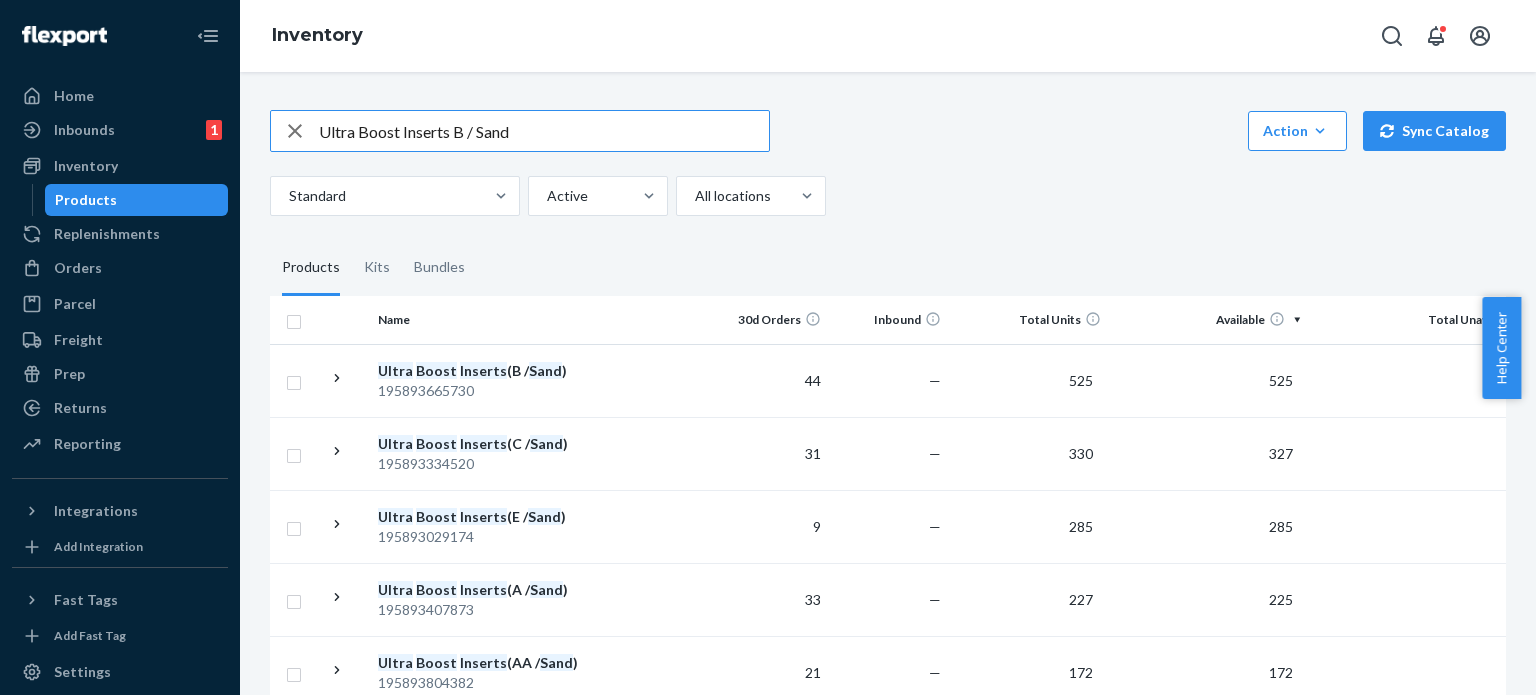 click on "Ultra Boost Inserts B / Sand" at bounding box center [544, 131] 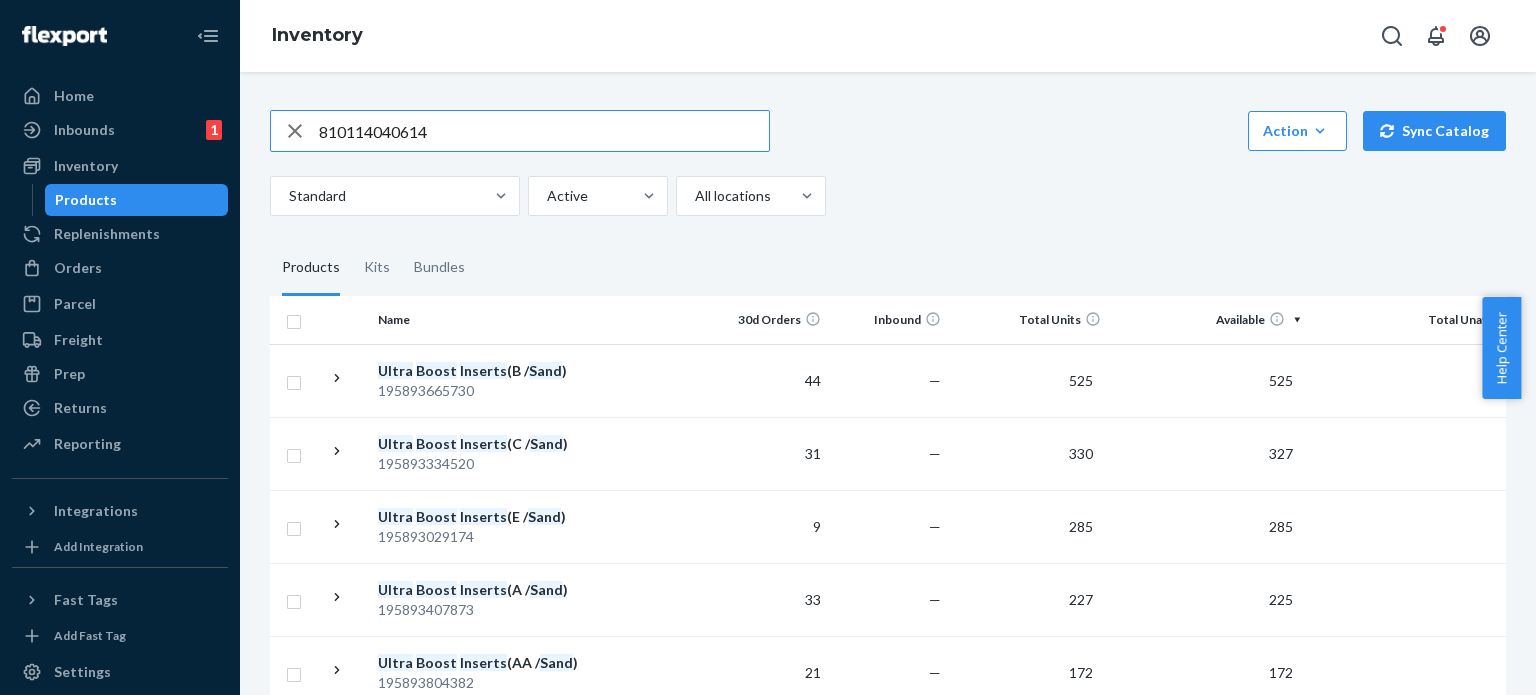 type on "810114040614" 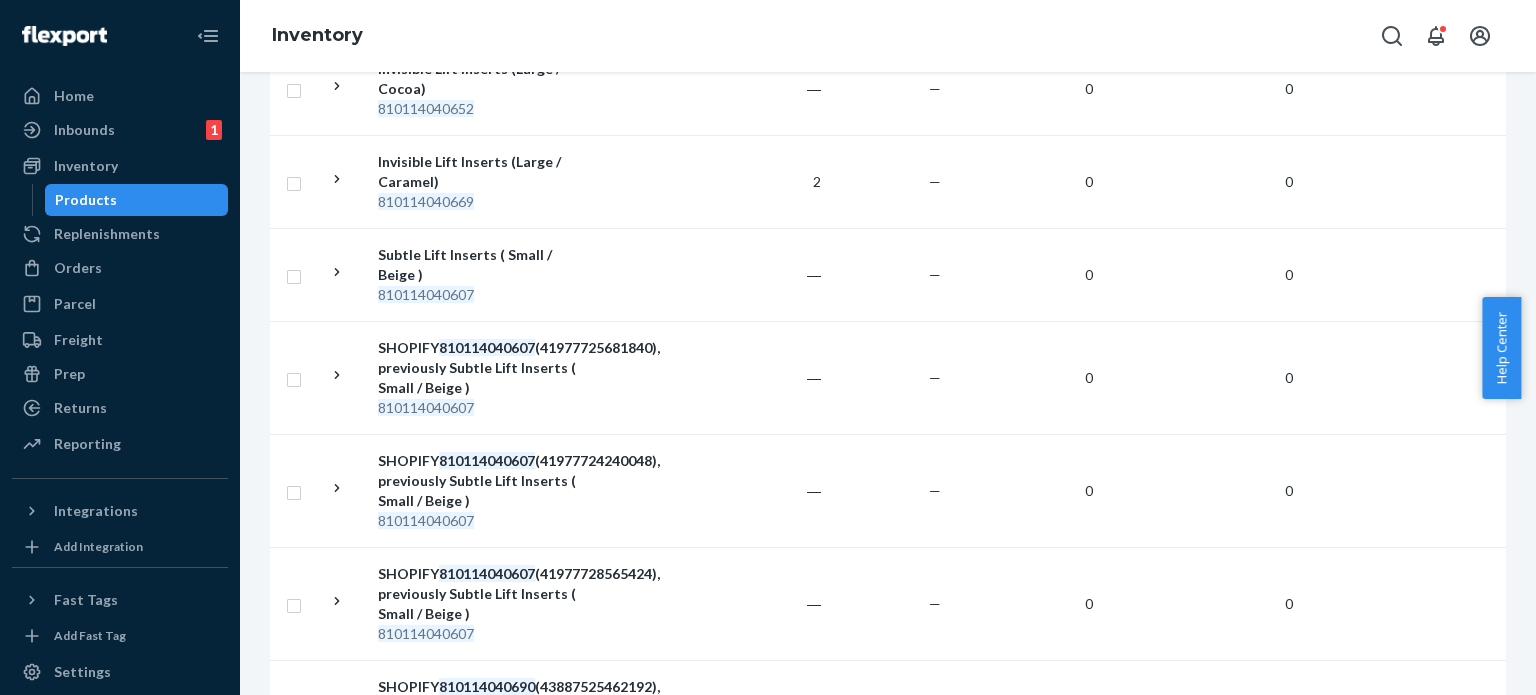 scroll, scrollTop: 300, scrollLeft: 0, axis: vertical 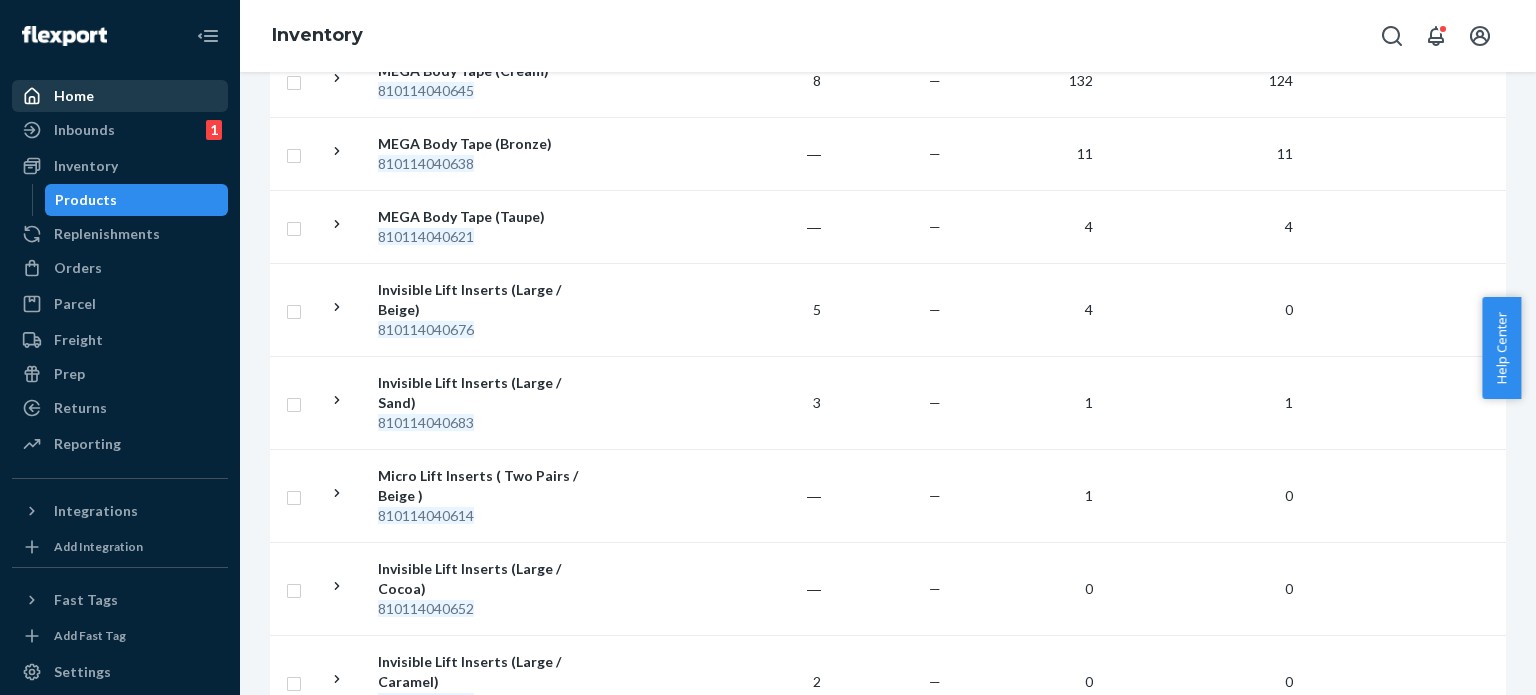 click on "Home" at bounding box center (74, 96) 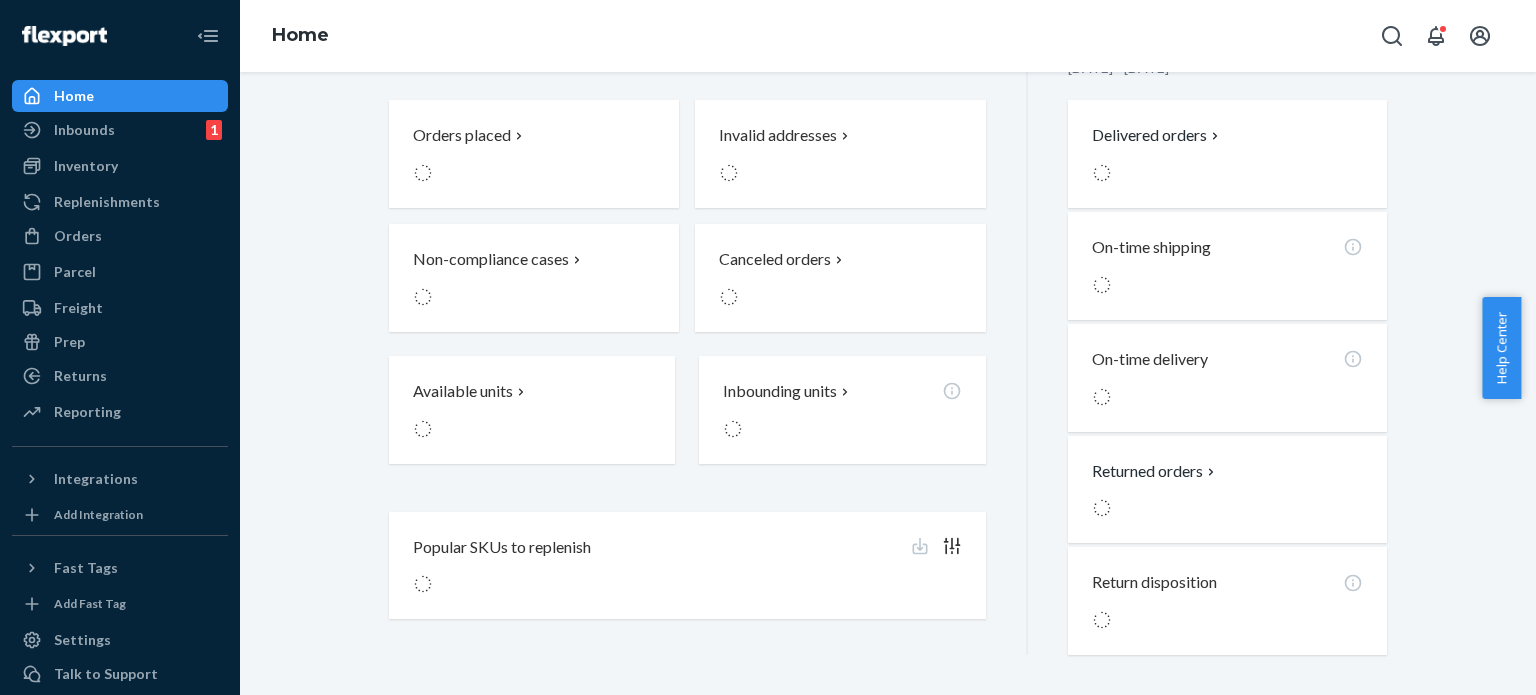 scroll, scrollTop: 0, scrollLeft: 0, axis: both 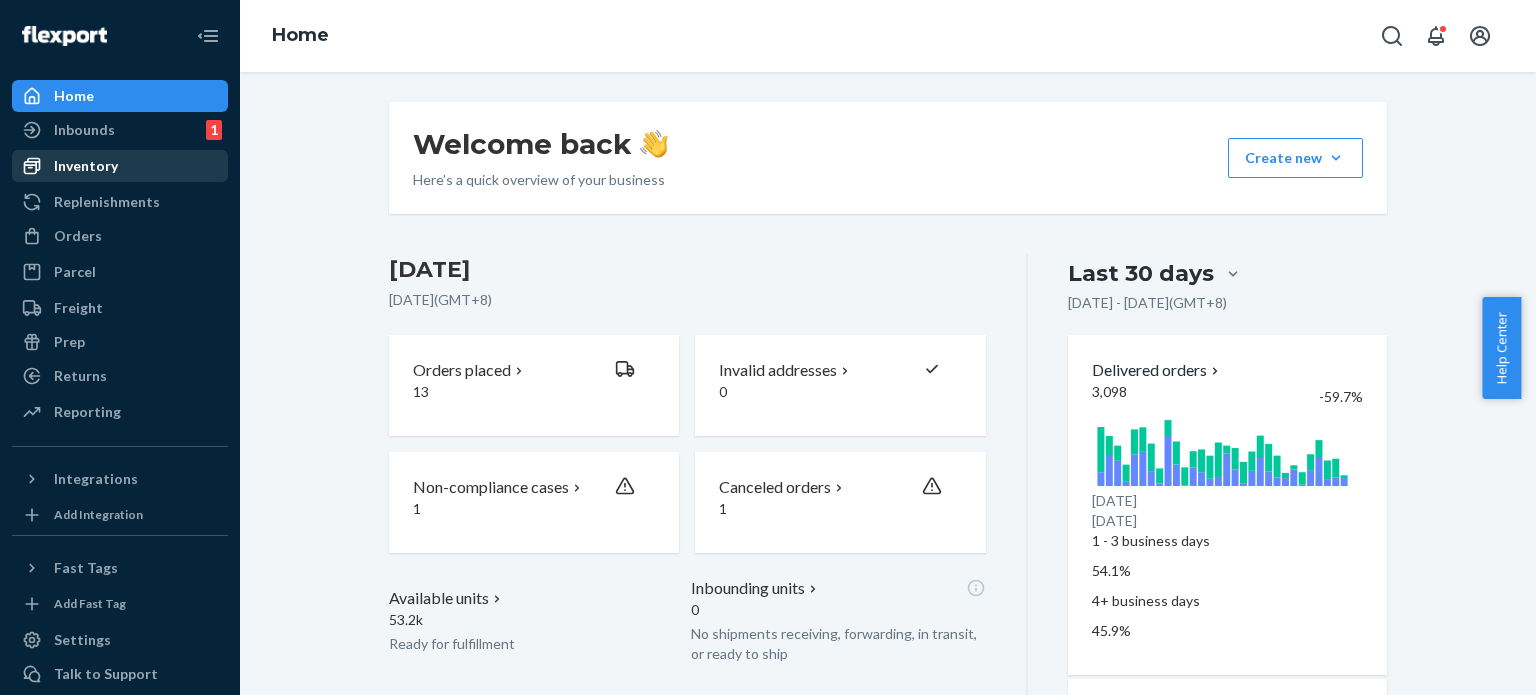 click at bounding box center [38, 166] 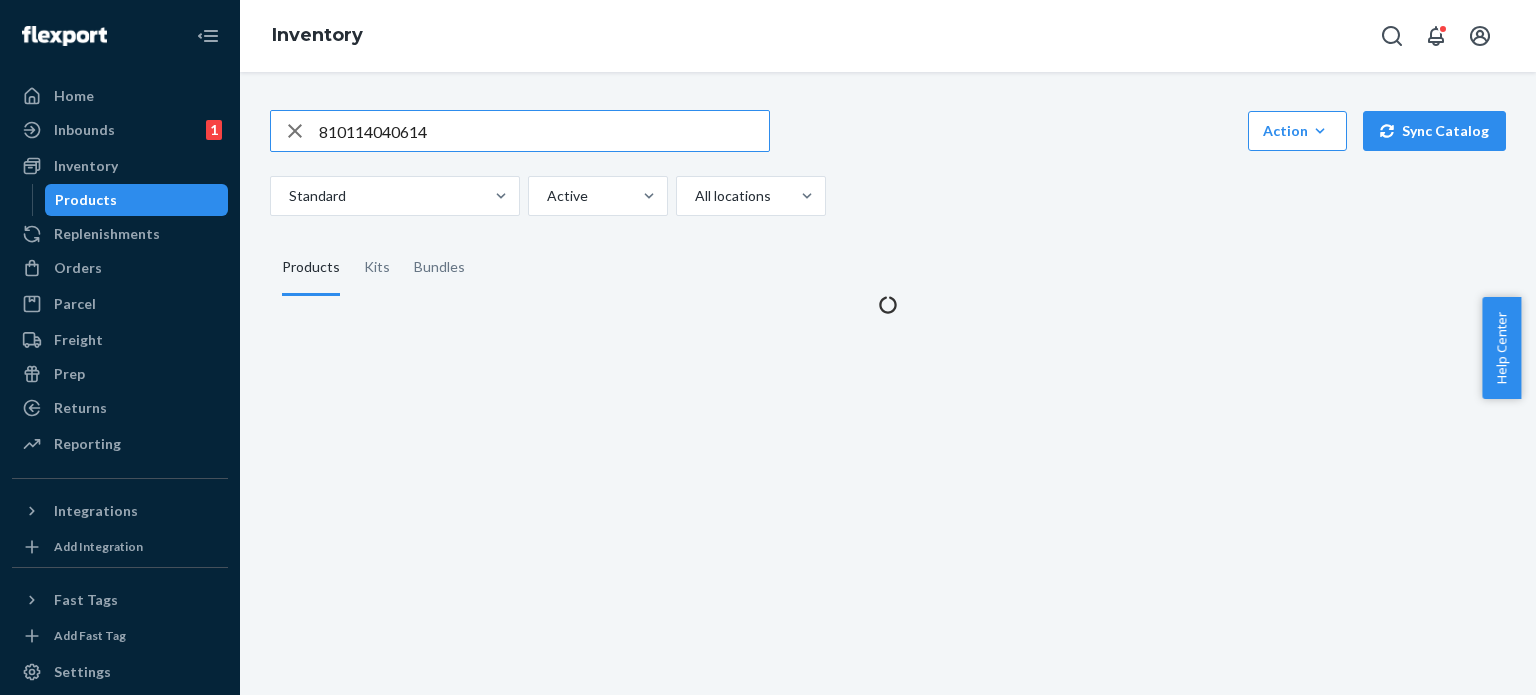 click on "810114040614" at bounding box center (544, 131) 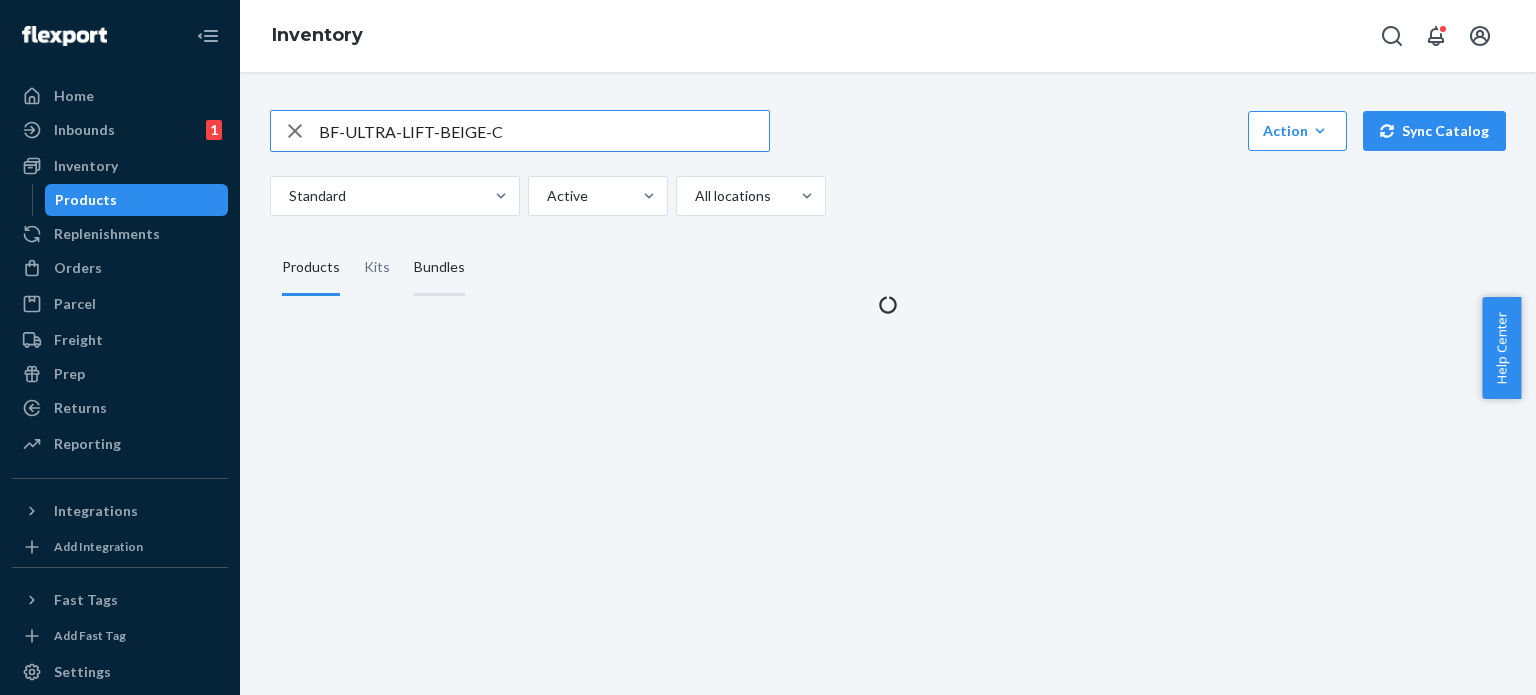 type on "BF-ULTRA-LIFT-BEIGE-C" 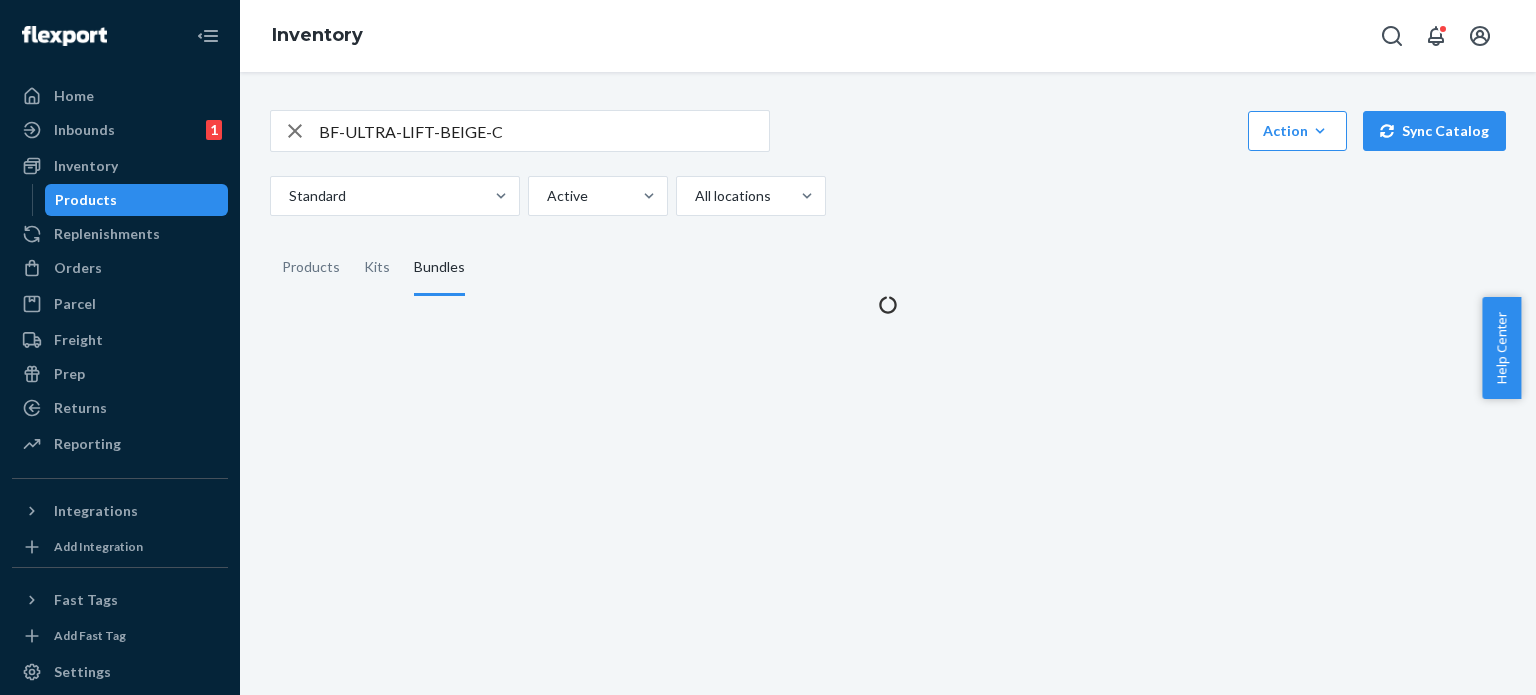 click on "BF-ULTRA-LIFT-BEIGE-C" at bounding box center (544, 131) 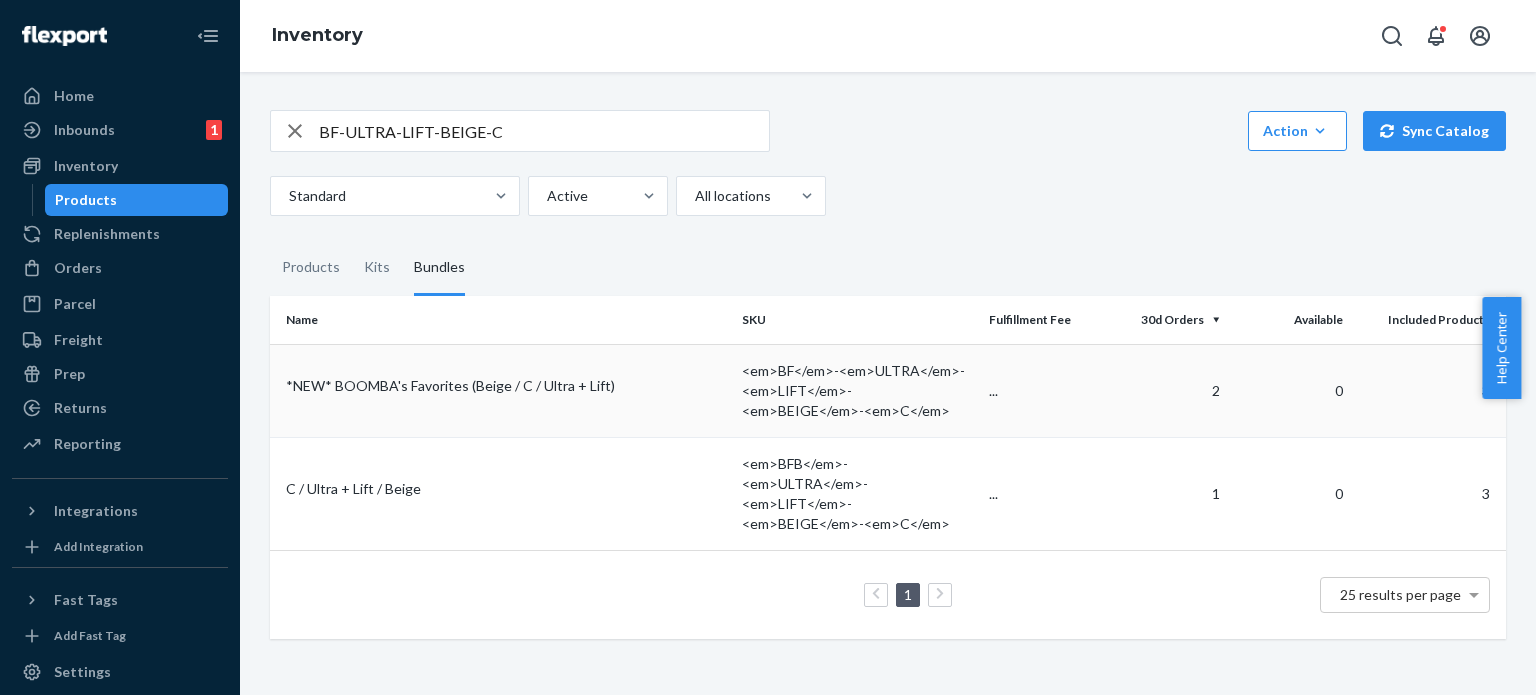 click on "*NEW* BOOMBA's Favorites (Beige / C / Ultra + Lift)" at bounding box center [502, 390] 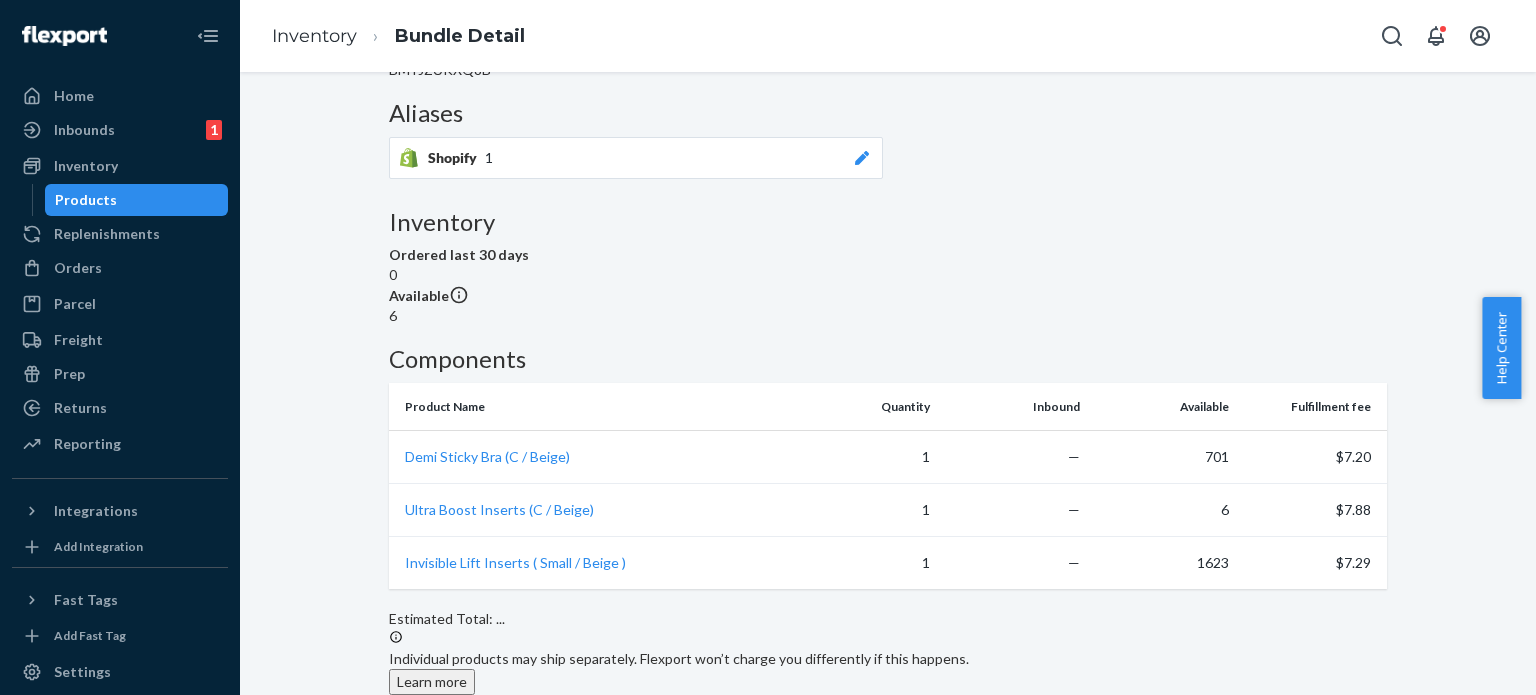 scroll, scrollTop: 424, scrollLeft: 0, axis: vertical 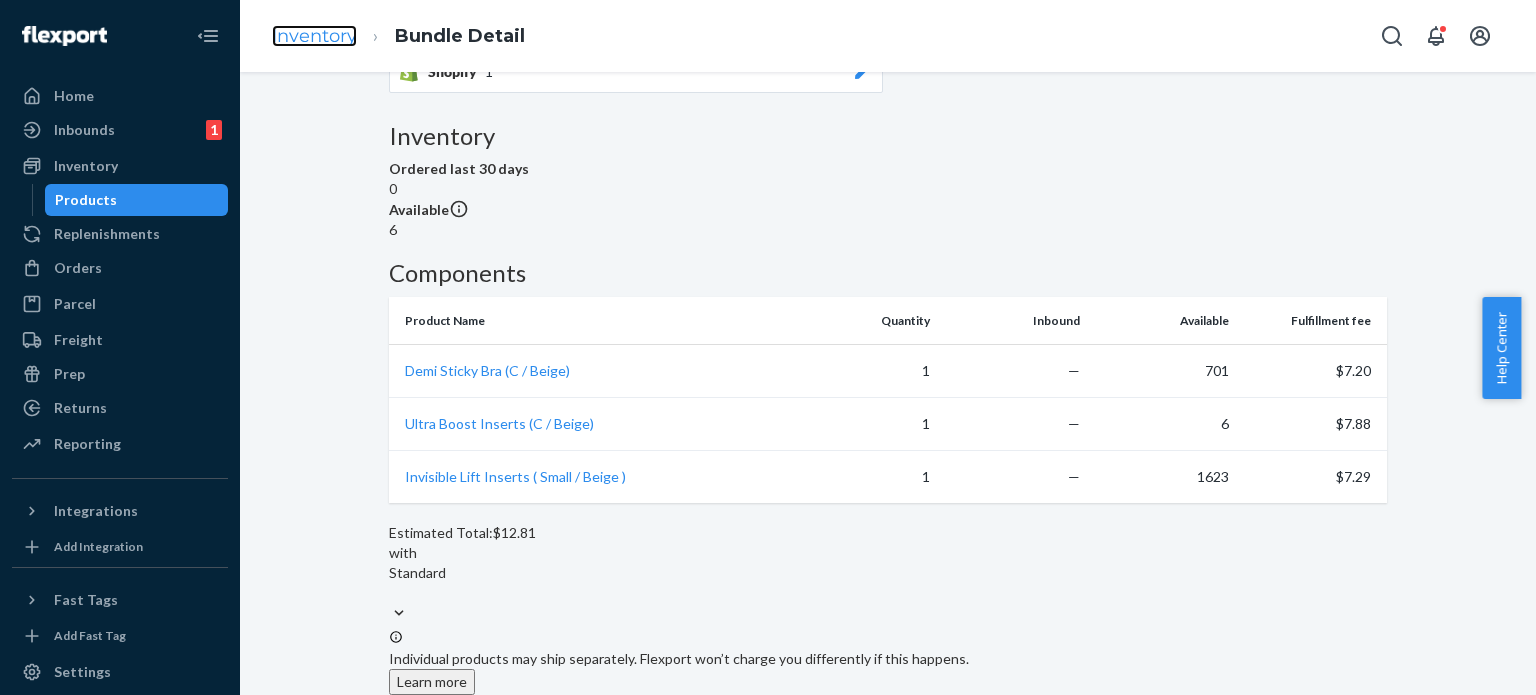 click on "Inventory" at bounding box center (314, 36) 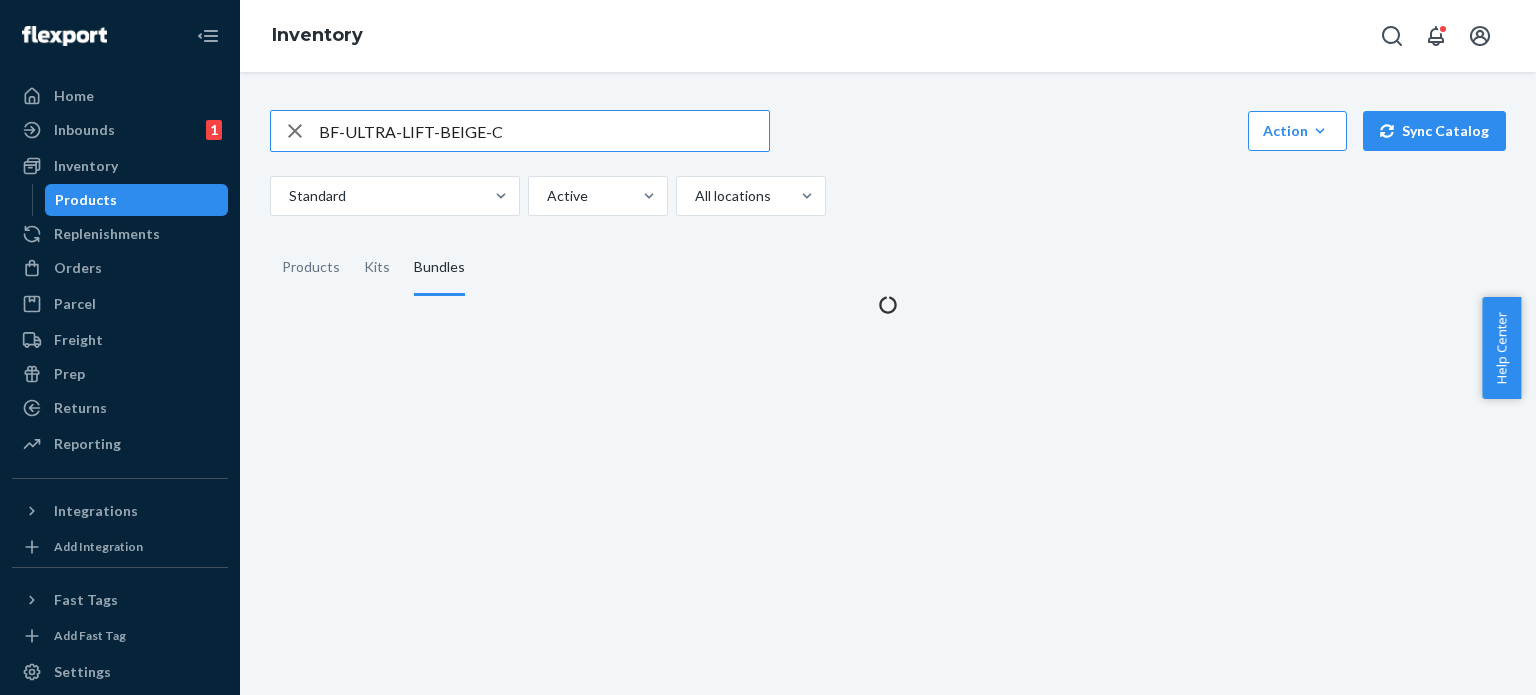 scroll, scrollTop: 0, scrollLeft: 0, axis: both 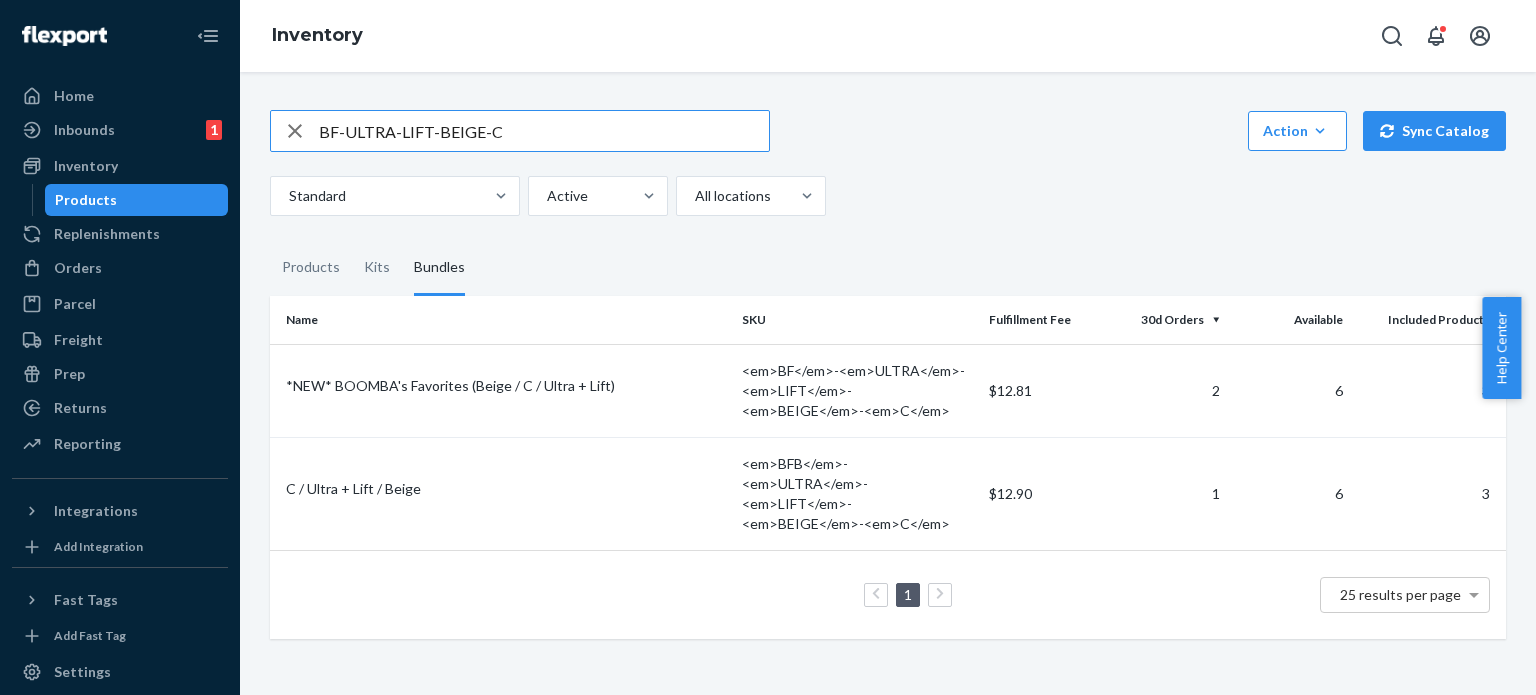 click on "BF-ULTRA-LIFT-BEIGE-C Action Create product Create kit or bundle Bulk create products Bulk update products Bulk update bundles Bulk update product alias attribute Sync Catalog Standard Active All locations Products Kits Bundles Name SKU Fulfillment Fee 30d Orders Available Included Products *NEW* BOOMBA's Favorites (Beige / C / Ultra + Lift) <em>BF</em>-<em>ULTRA</em>-<em>LIFT</em>-<em>BEIGE</em>-<em>C</em> $12.81 2 6 3 C / Ultra + Lift / Beige <em>BFB</em>-<em>ULTRA</em>-<em>LIFT</em>-<em>BEIGE</em>-<em>C</em> $12.90 1 6 3 1 25 results per page" at bounding box center (888, 362) 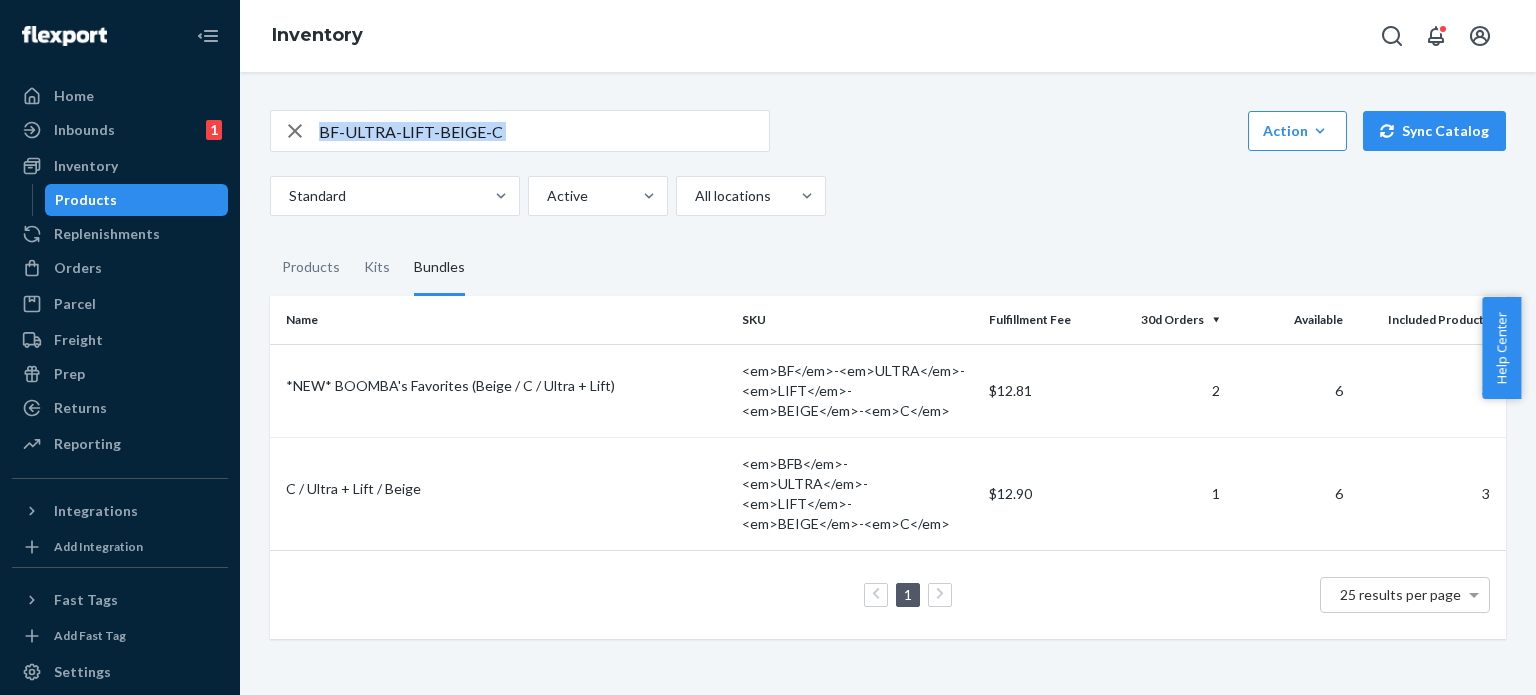 click on "BF-ULTRA-LIFT-BEIGE-C Action Create product Create kit or bundle Bulk create products Bulk update products Bulk update bundles Bulk update product alias attribute Sync Catalog Standard Active All locations Products Kits Bundles Name SKU Fulfillment Fee 30d Orders Available Included Products *NEW* BOOMBA's Favorites (Beige / C / Ultra + Lift) <em>BF</em>-<em>ULTRA</em>-<em>LIFT</em>-<em>BEIGE</em>-<em>C</em> $12.81 2 6 3 C / Ultra + Lift / Beige <em>BFB</em>-<em>ULTRA</em>-<em>LIFT</em>-<em>BEIGE</em>-<em>C</em> $12.90 1 6 3 1 25 results per page" at bounding box center [888, 362] 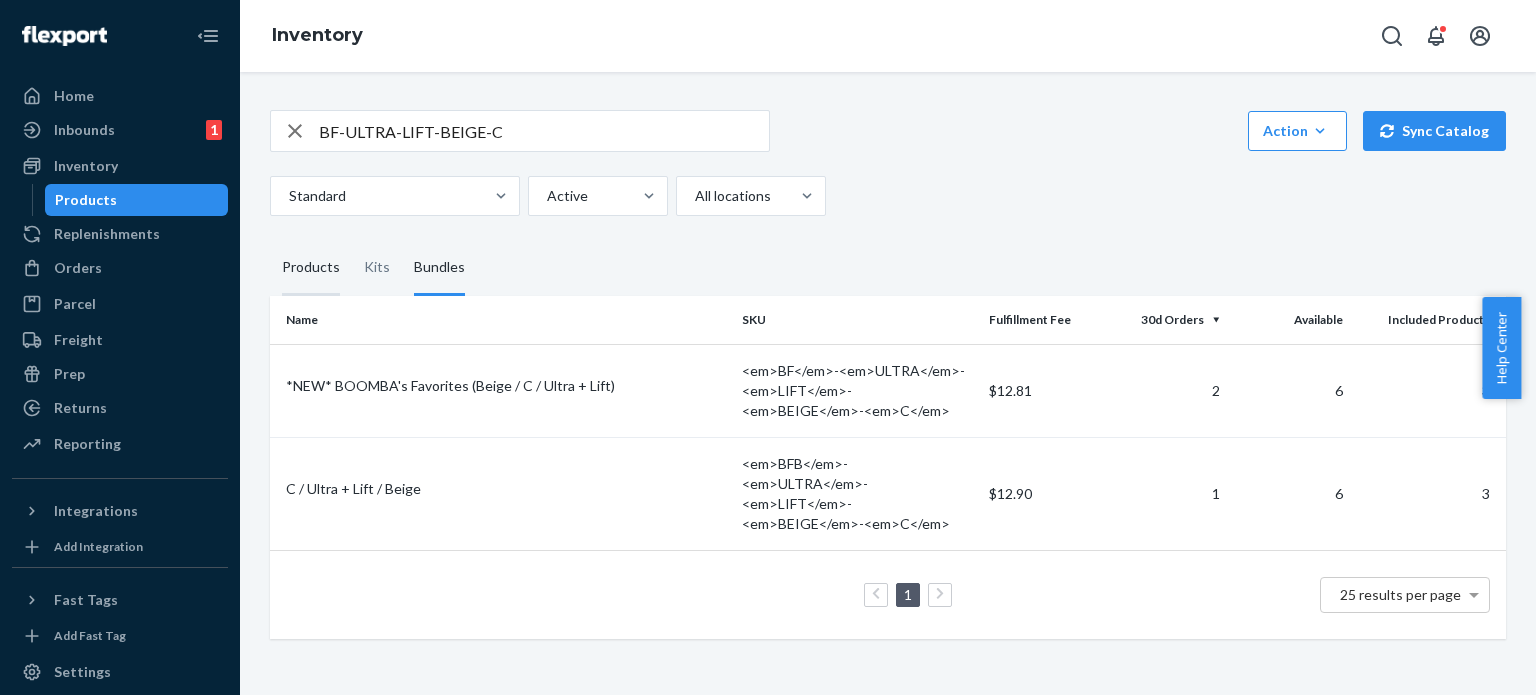 click on "Products" at bounding box center [311, 268] 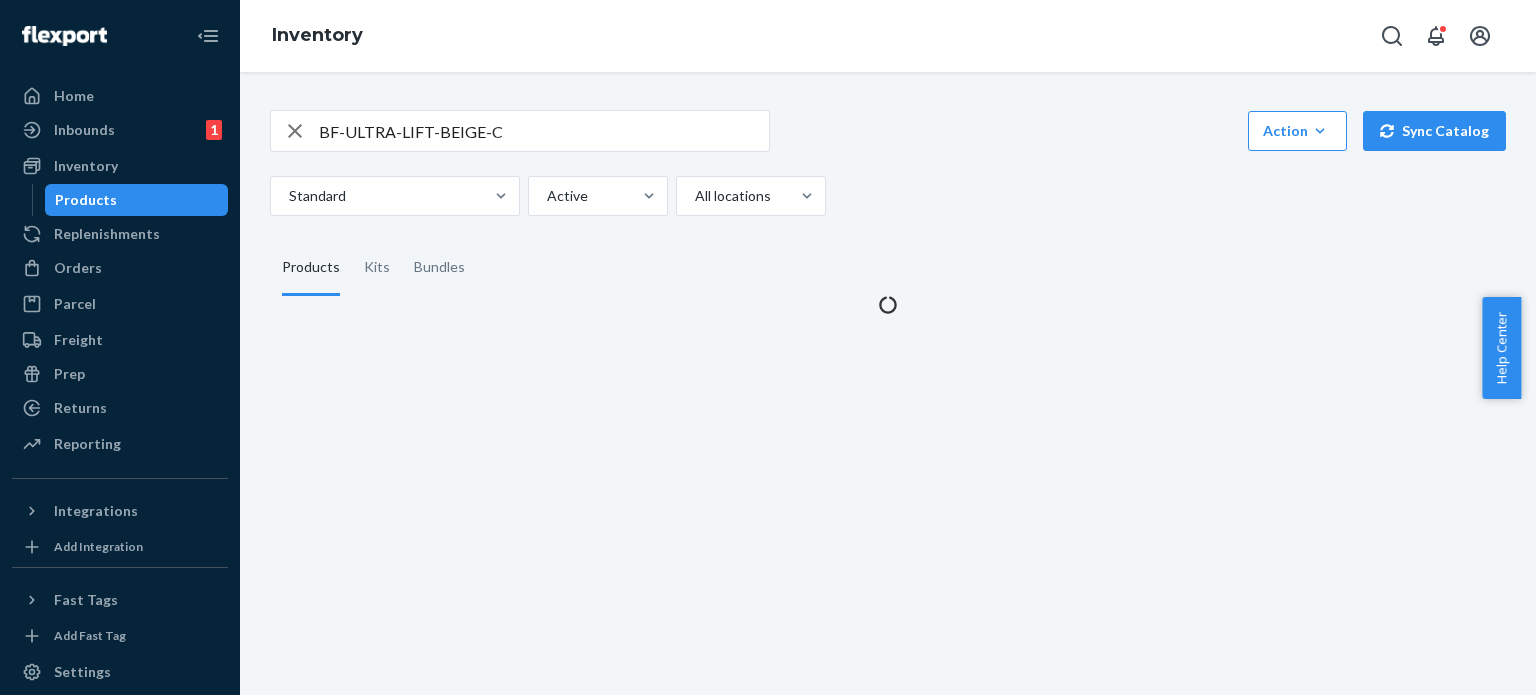 click on "BF-ULTRA-LIFT-BEIGE-C" at bounding box center [544, 131] 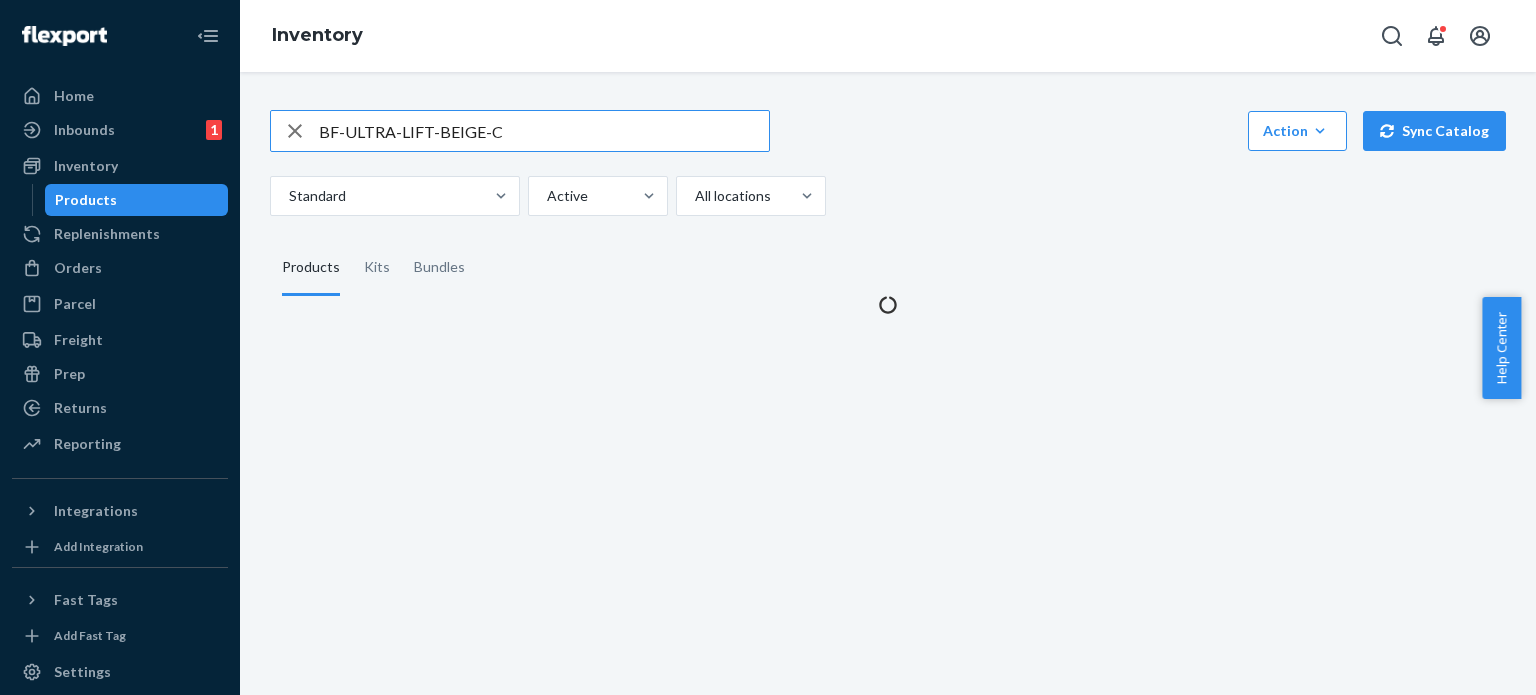 click on "BF-ULTRA-LIFT-BEIGE-C" at bounding box center (544, 131) 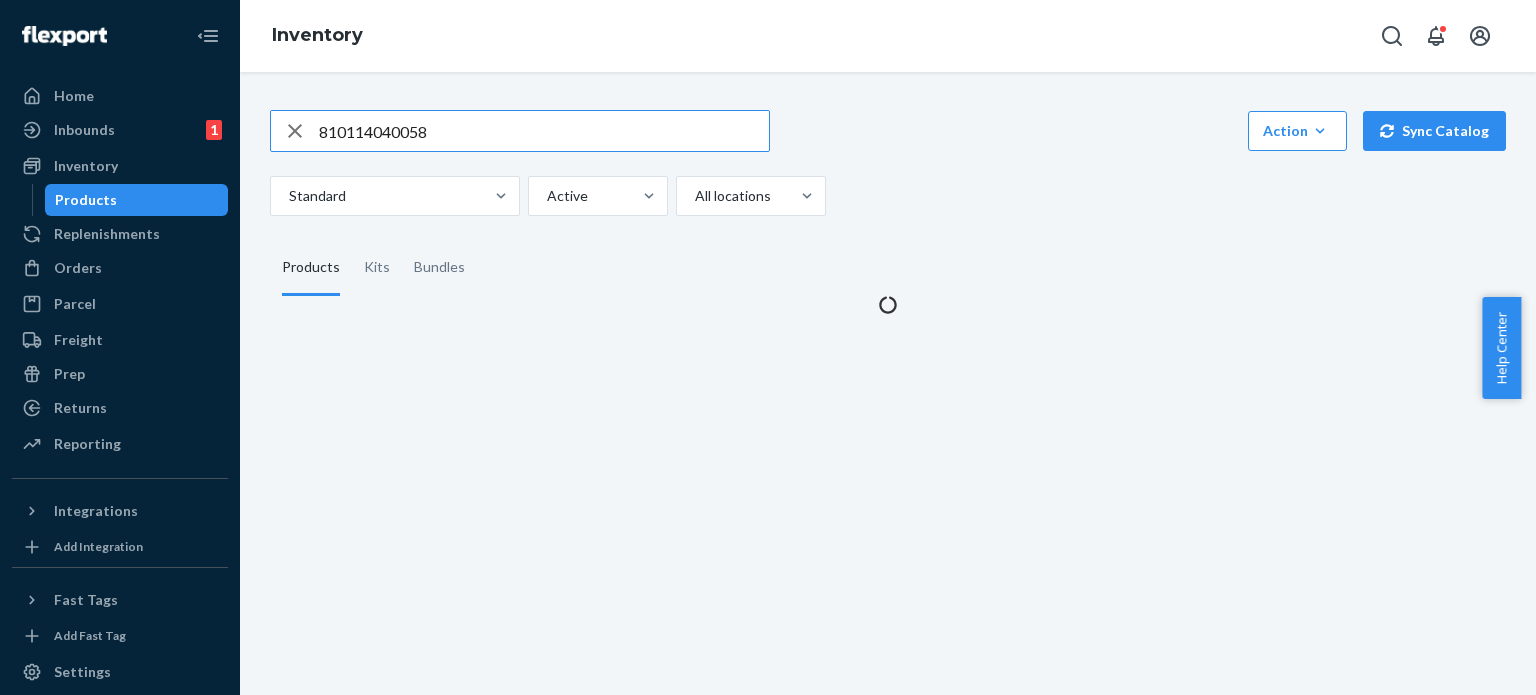 type on "810114040058" 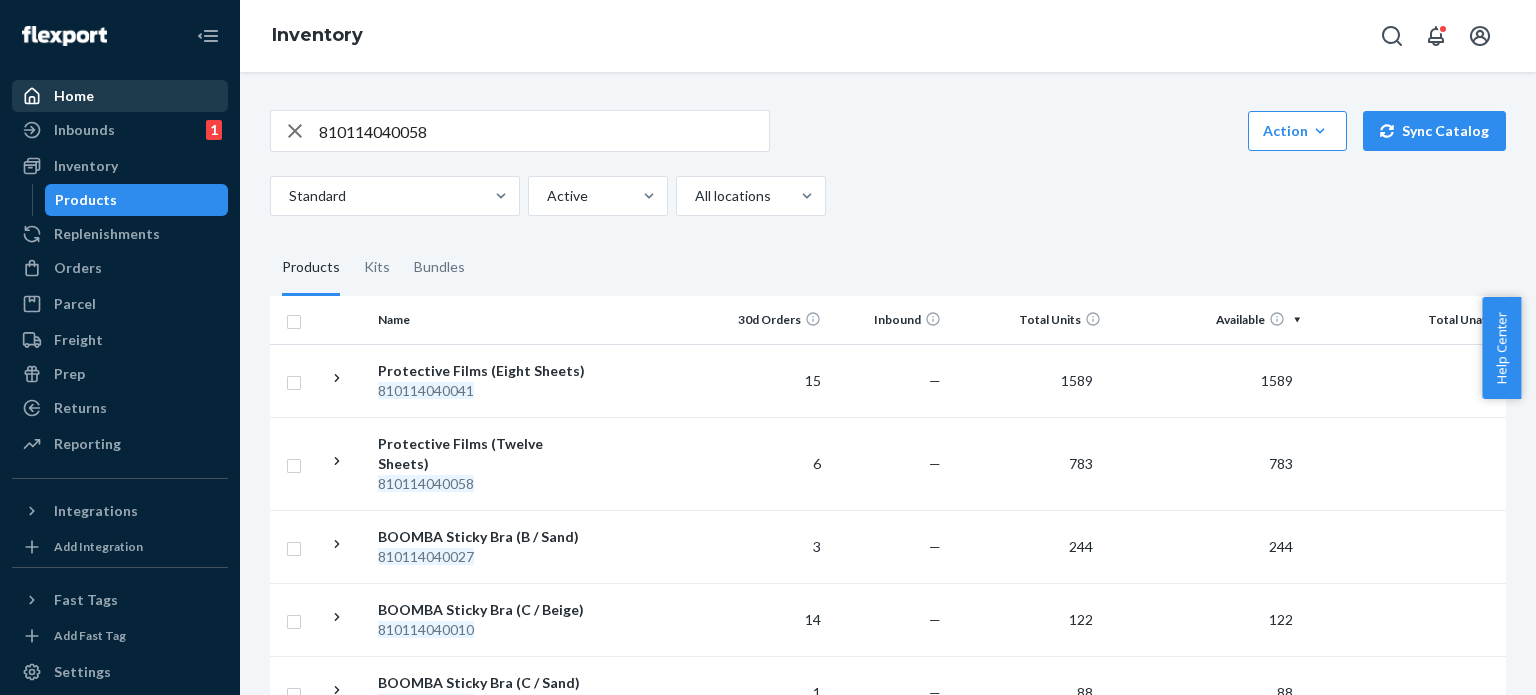 click on "Home" at bounding box center [120, 96] 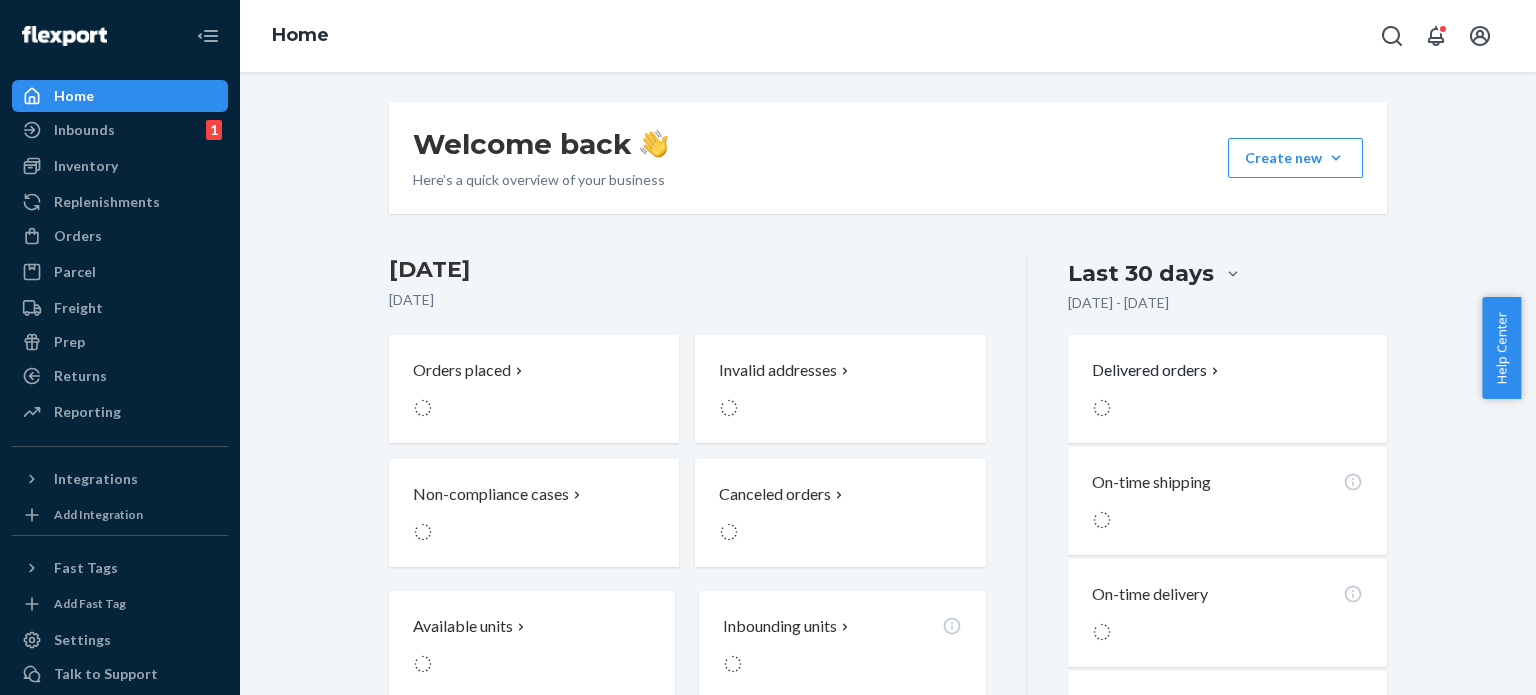 click on "Home" at bounding box center (120, 96) 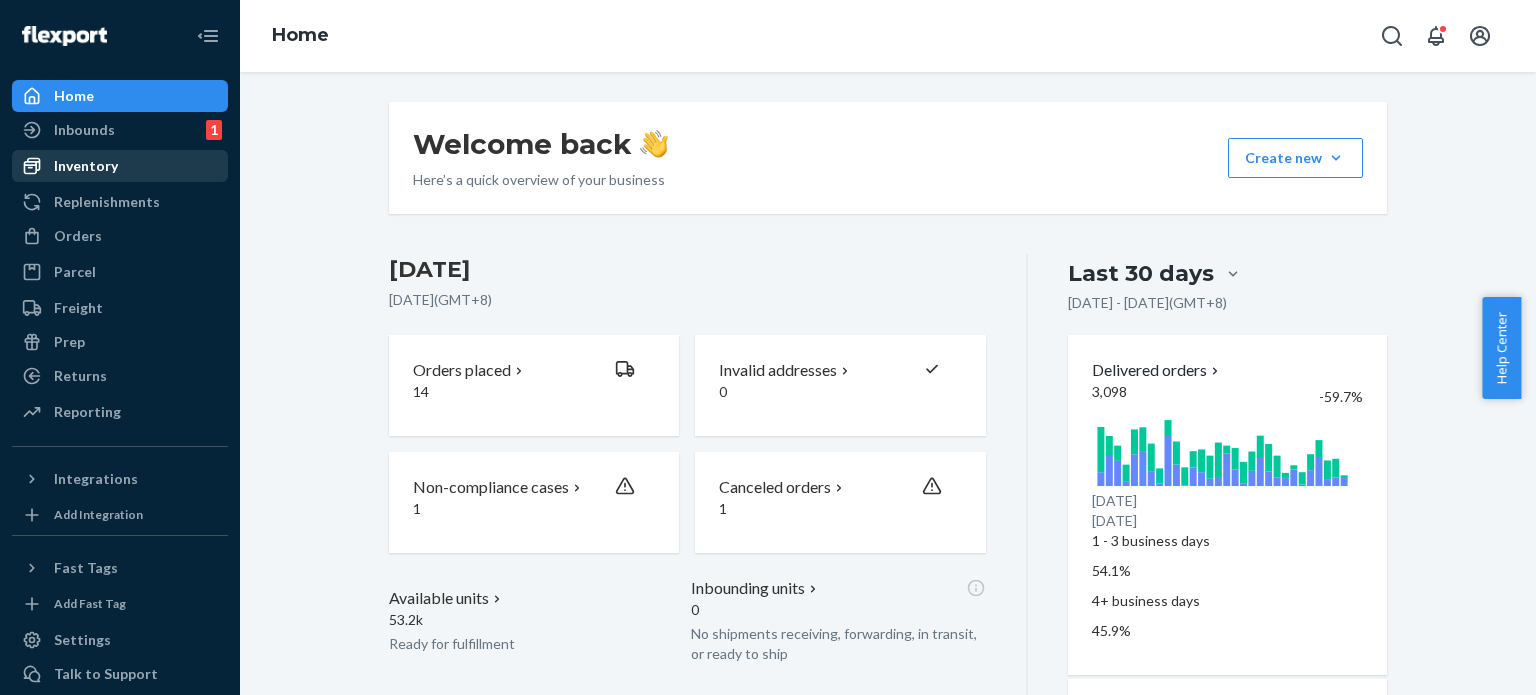 click on "Inventory" at bounding box center [86, 166] 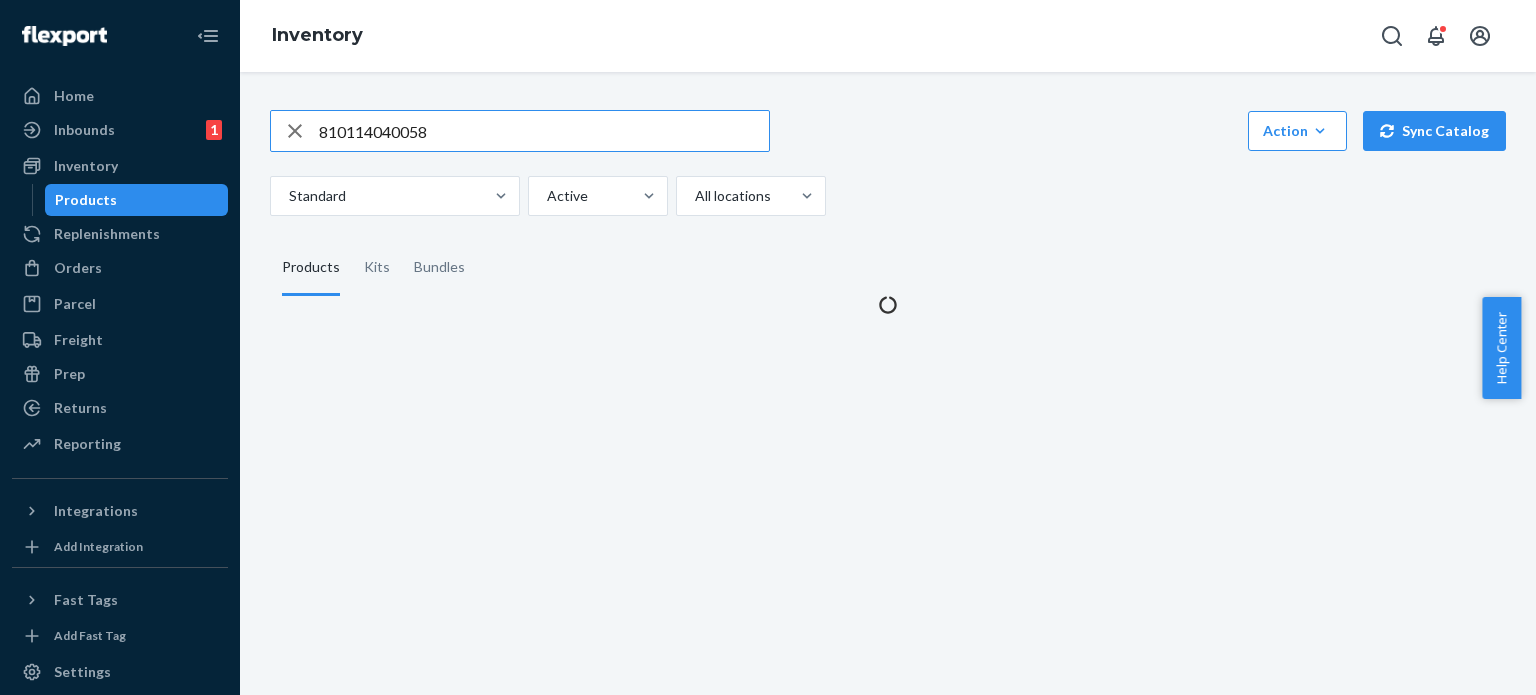 click on "810114040058" at bounding box center [544, 131] 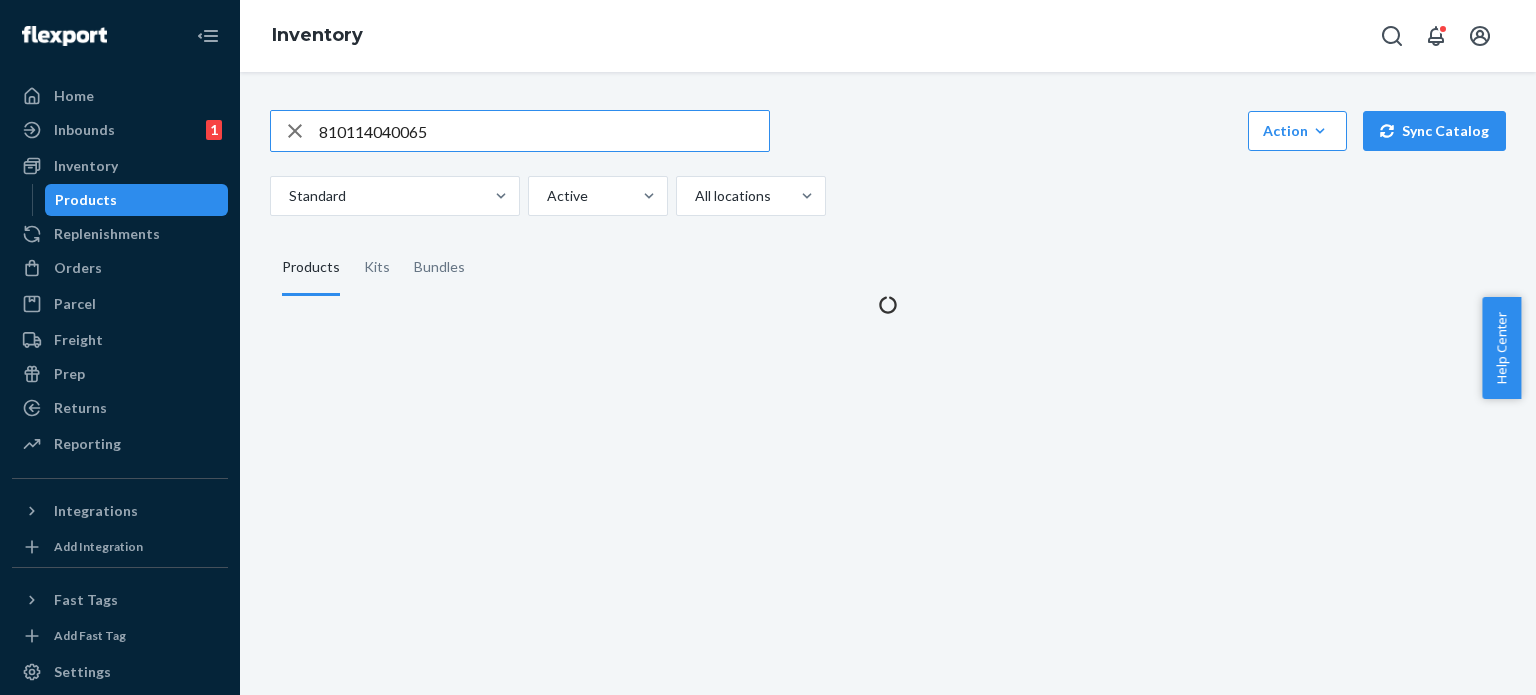 type on "810114040065" 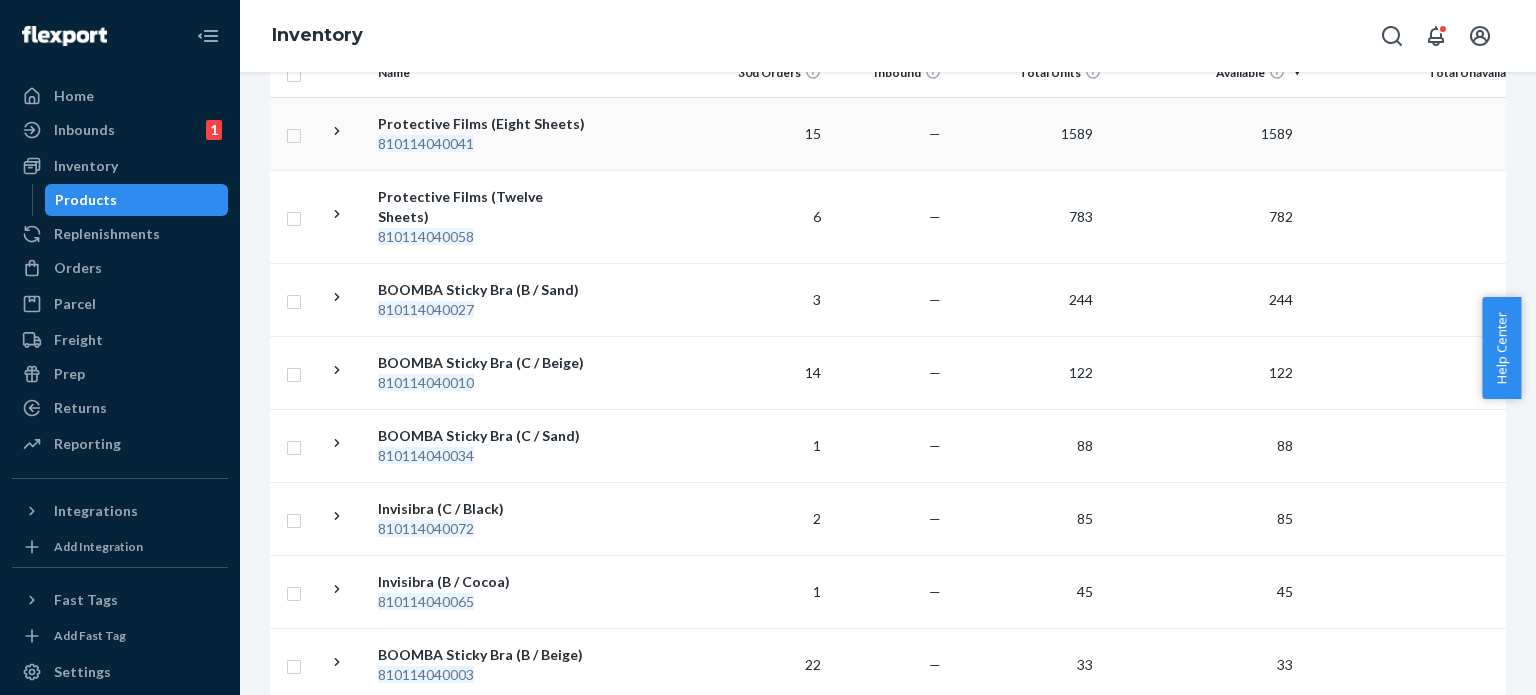 scroll, scrollTop: 500, scrollLeft: 0, axis: vertical 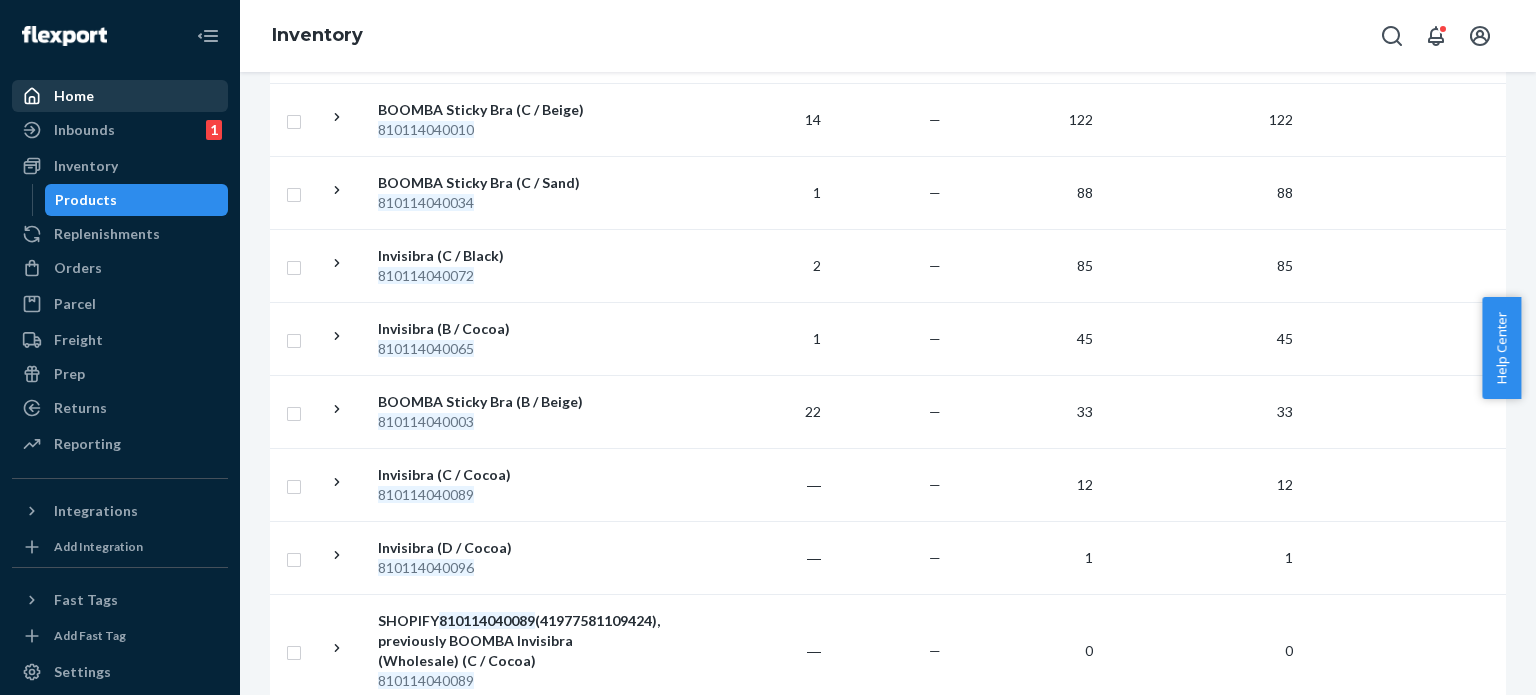 click on "Home" at bounding box center (74, 96) 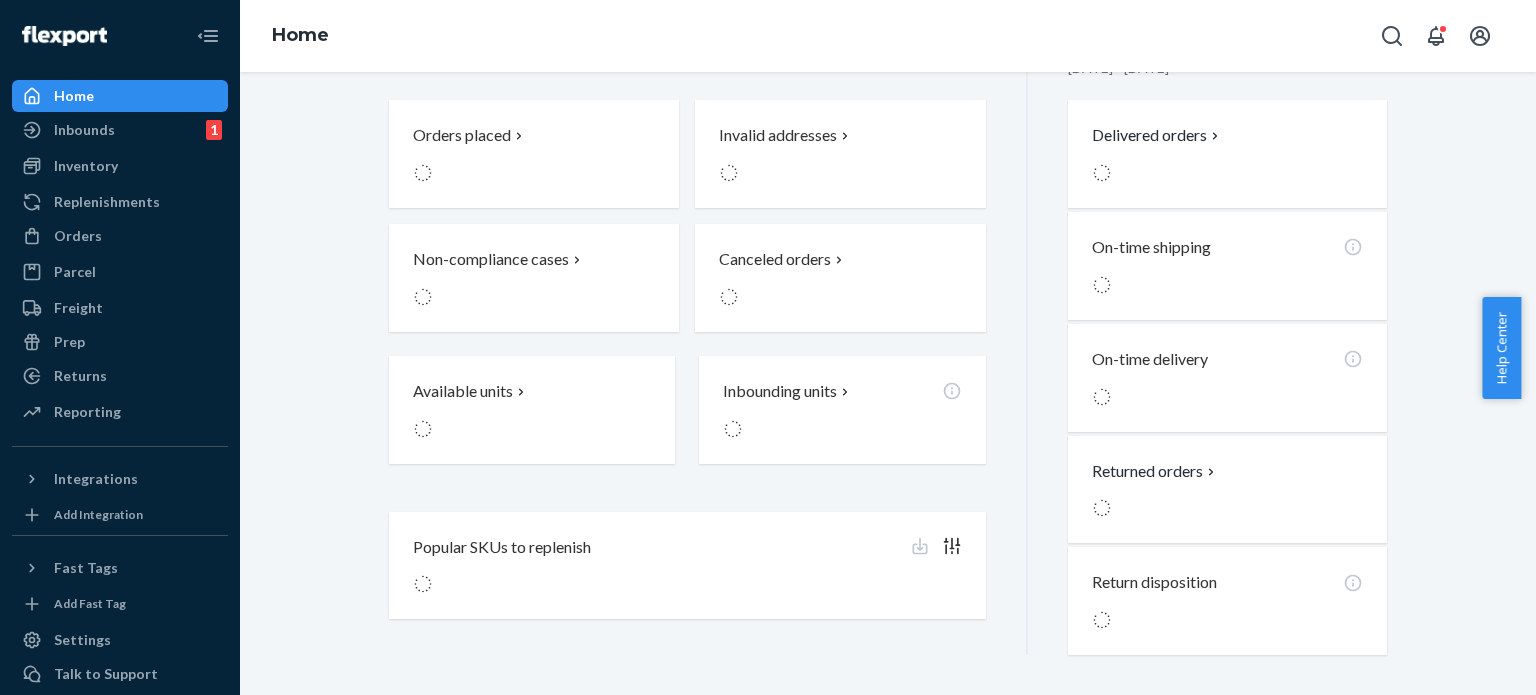 scroll, scrollTop: 0, scrollLeft: 0, axis: both 